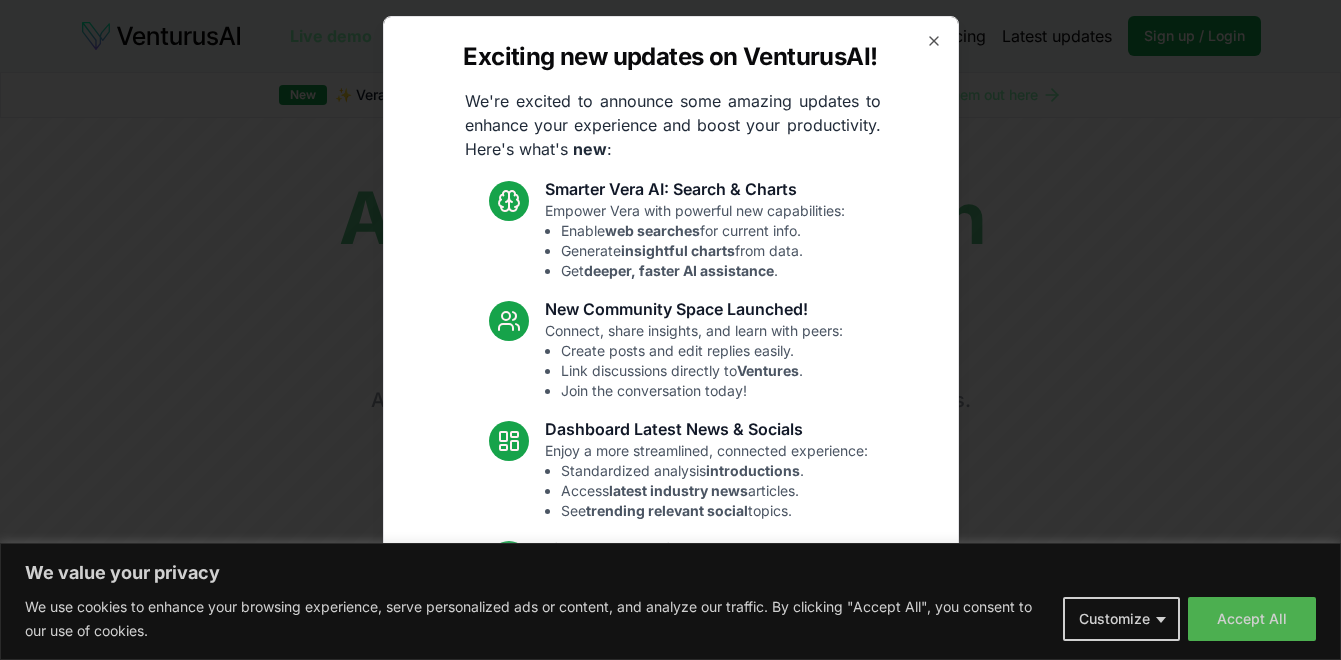 scroll, scrollTop: 0, scrollLeft: 0, axis: both 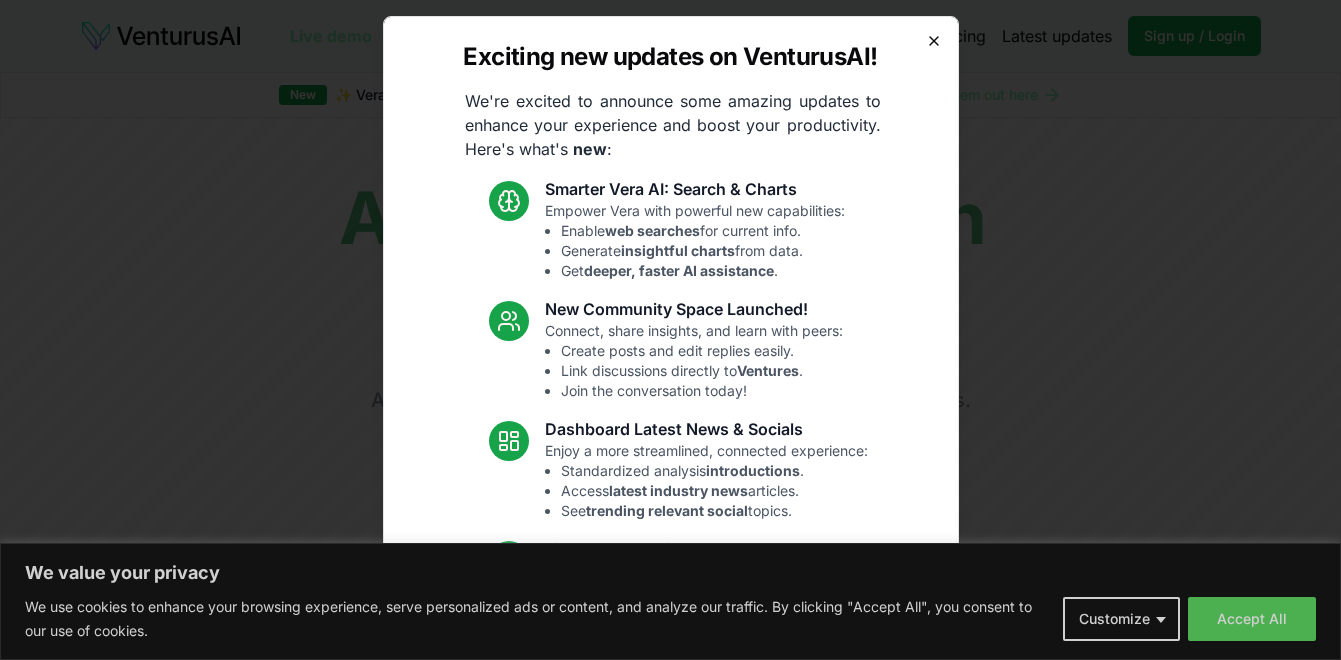 click 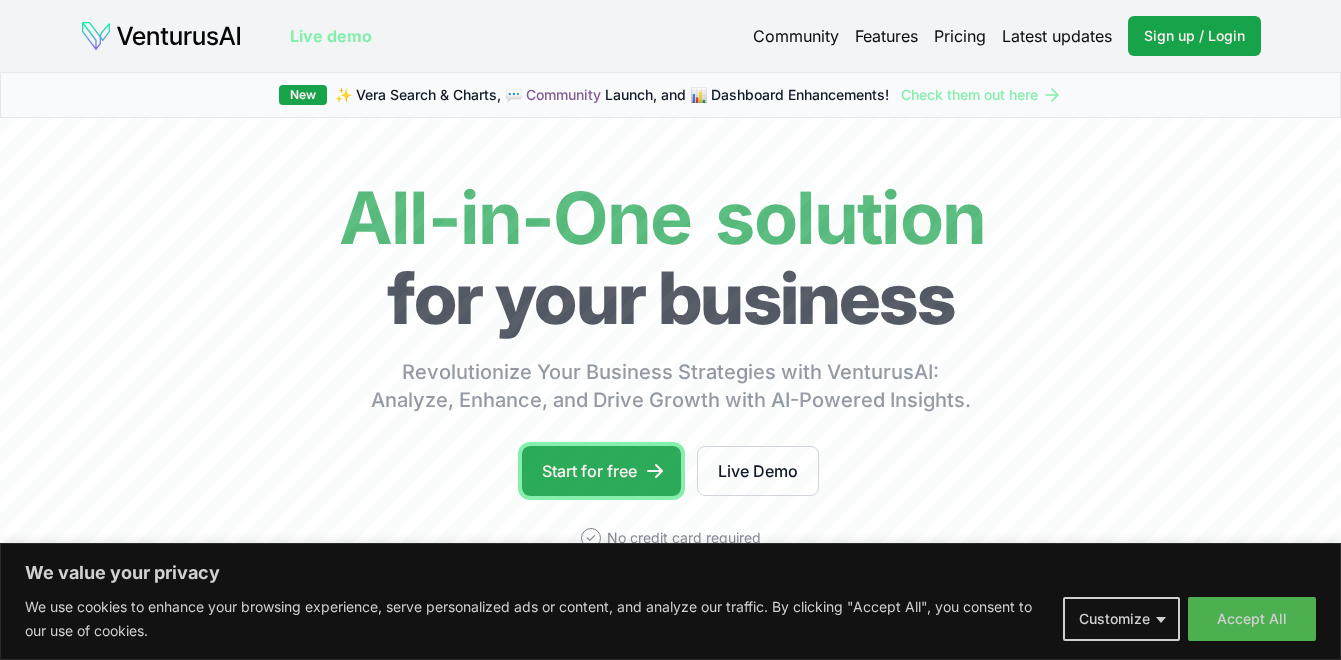 click on "Start for free" at bounding box center [601, 471] 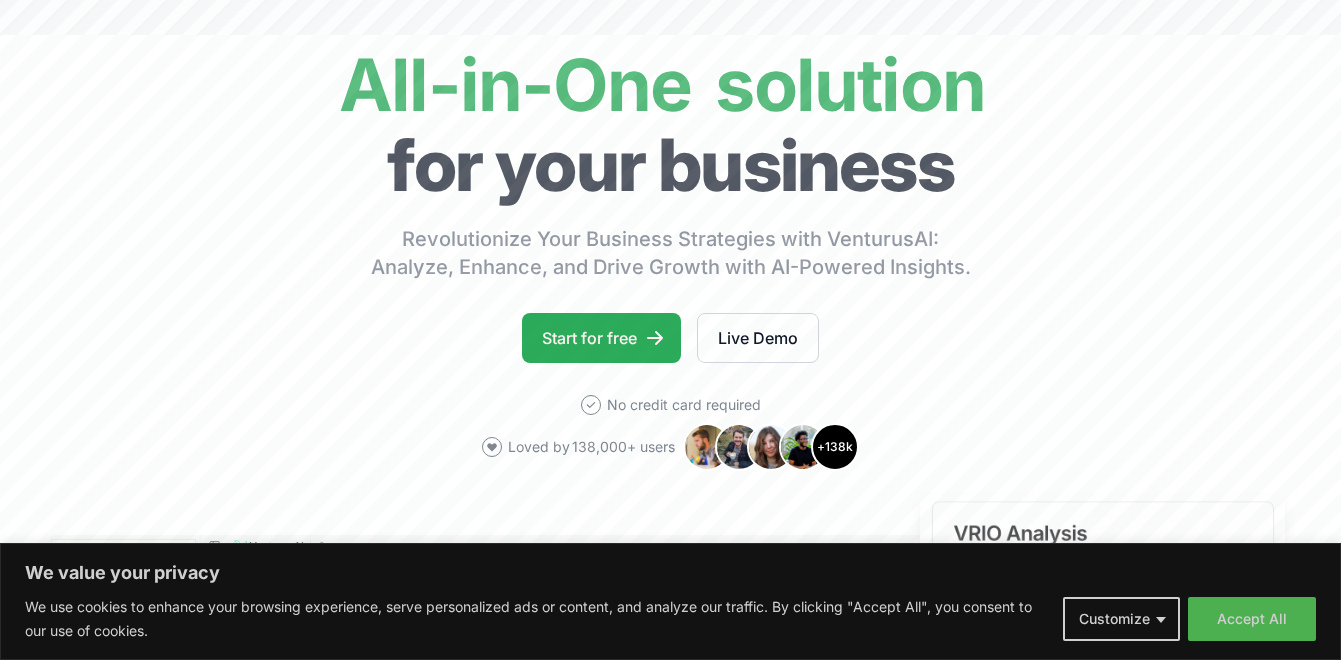 scroll, scrollTop: 0, scrollLeft: 0, axis: both 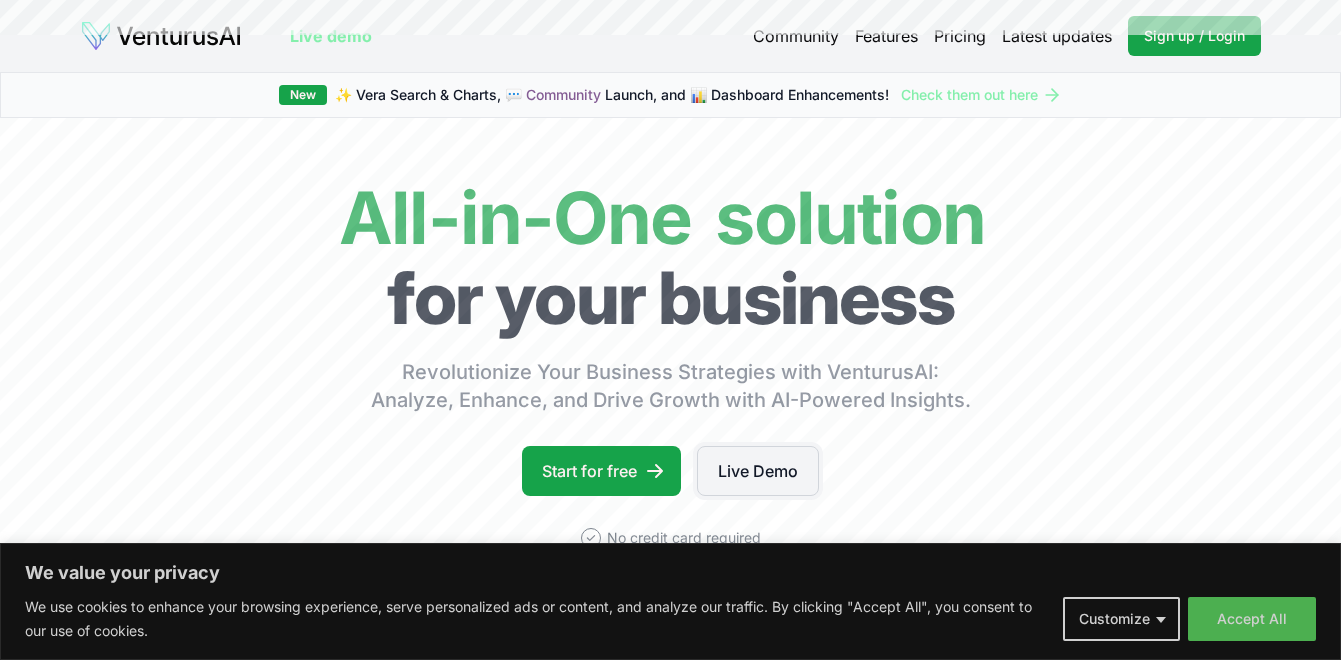 click on "Live Demo" at bounding box center [758, 471] 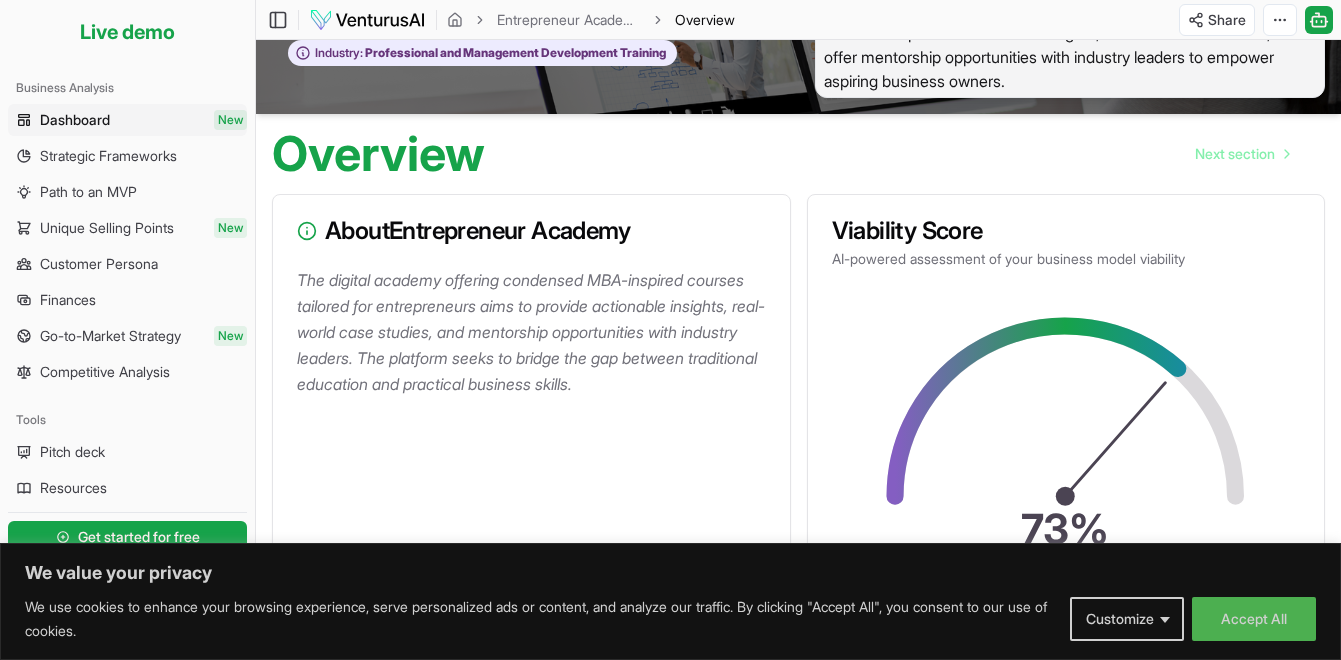 scroll, scrollTop: 87, scrollLeft: 0, axis: vertical 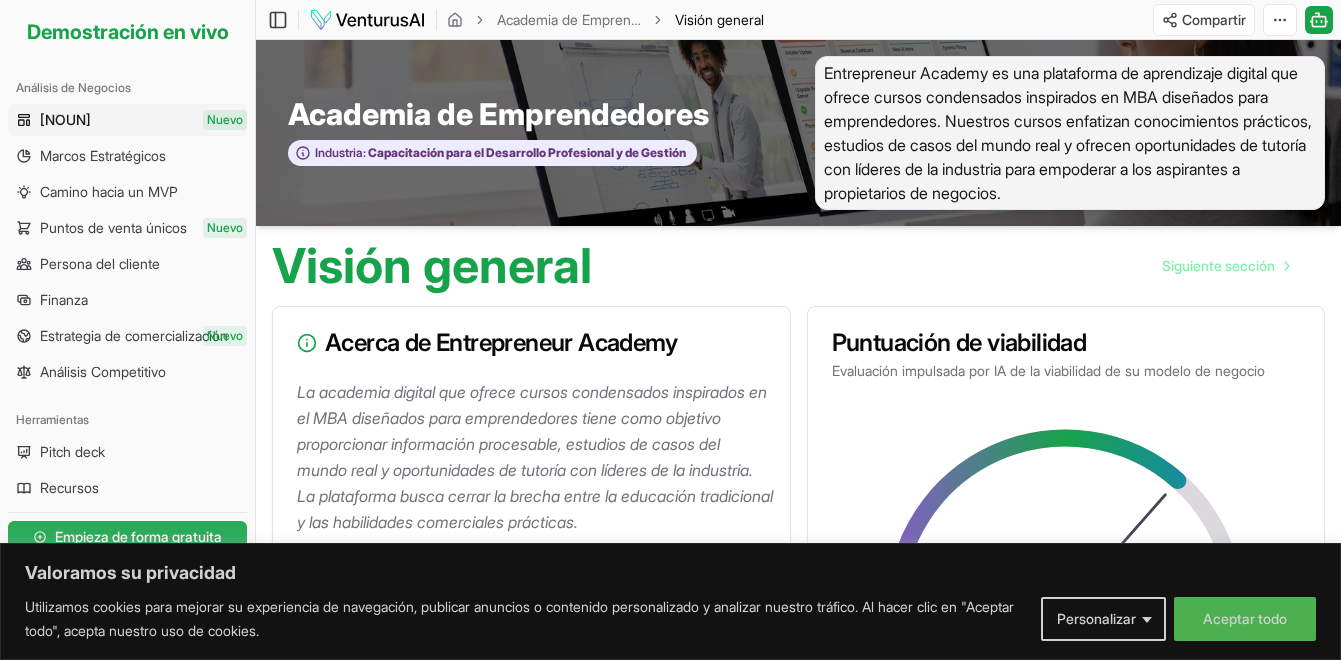 click on "Empieza de forma gratuita" at bounding box center (138, 537) 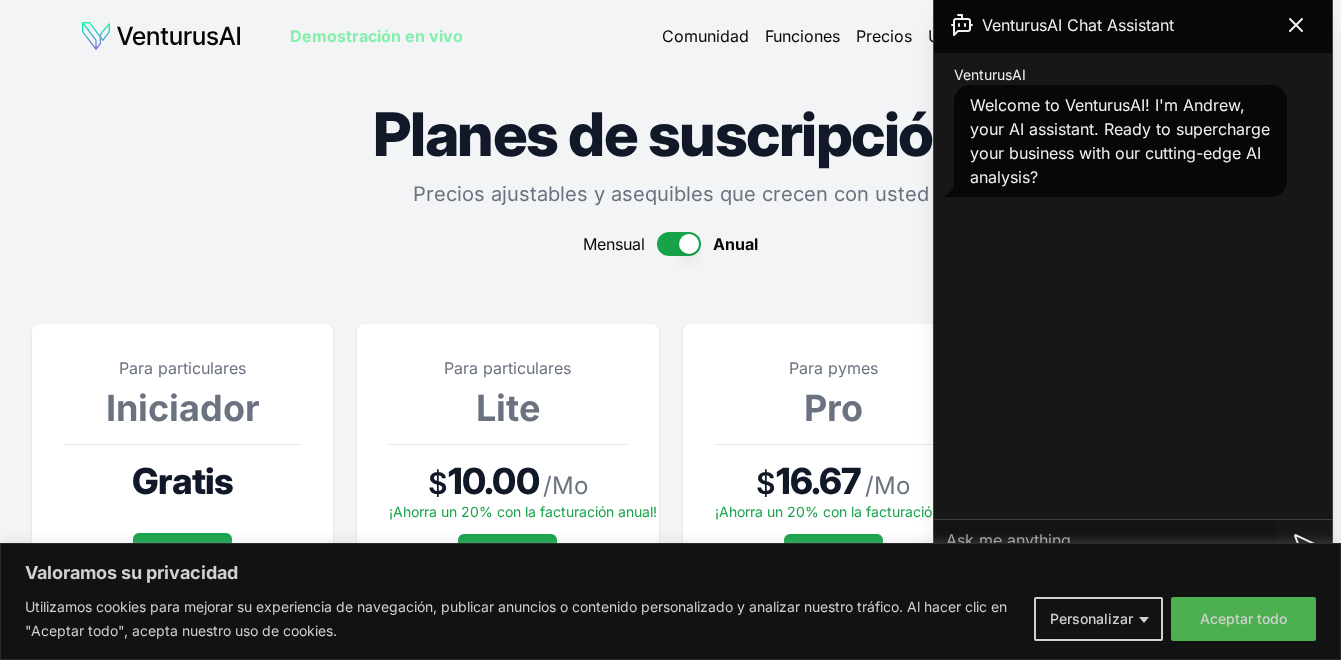 scroll, scrollTop: 217, scrollLeft: 0, axis: vertical 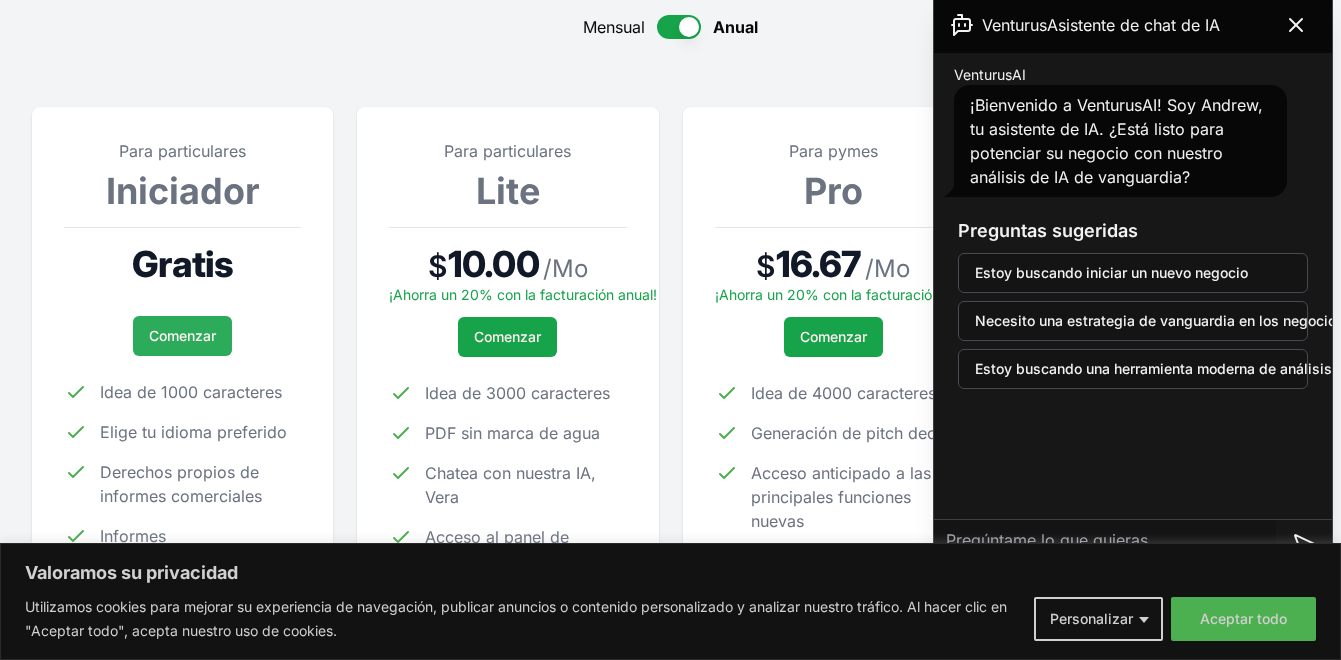 click on "Comenzar" at bounding box center (182, 336) 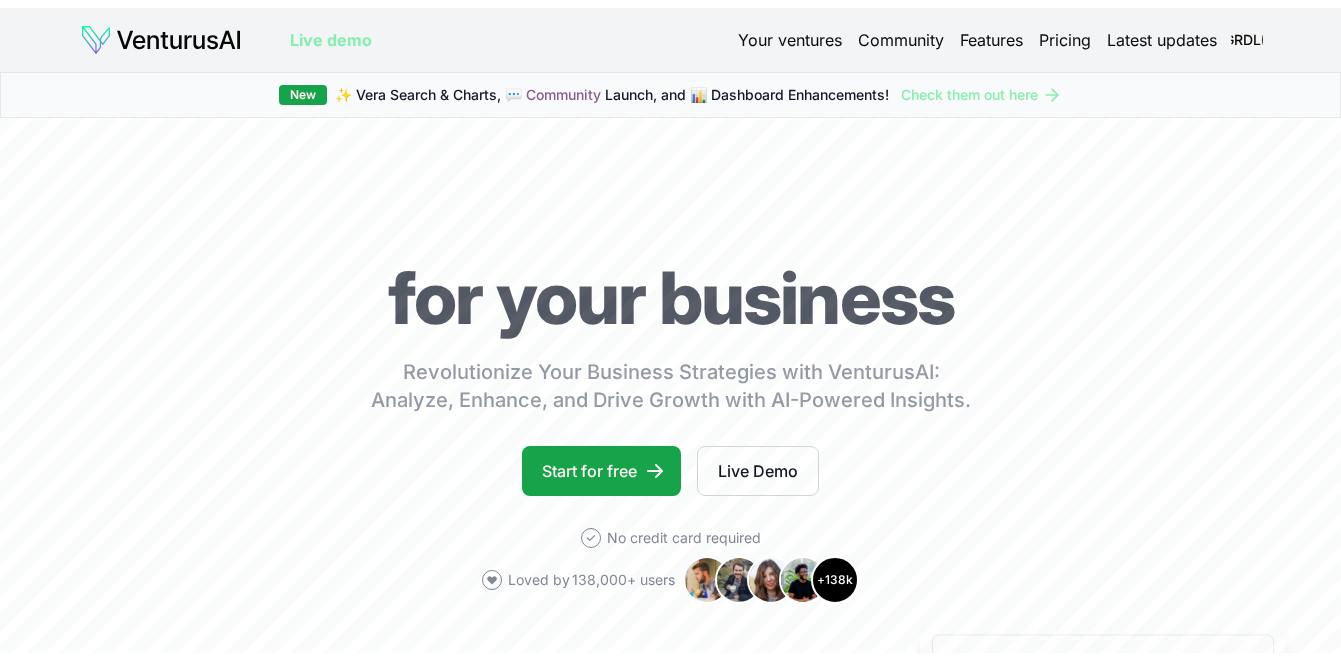 scroll, scrollTop: 0, scrollLeft: 0, axis: both 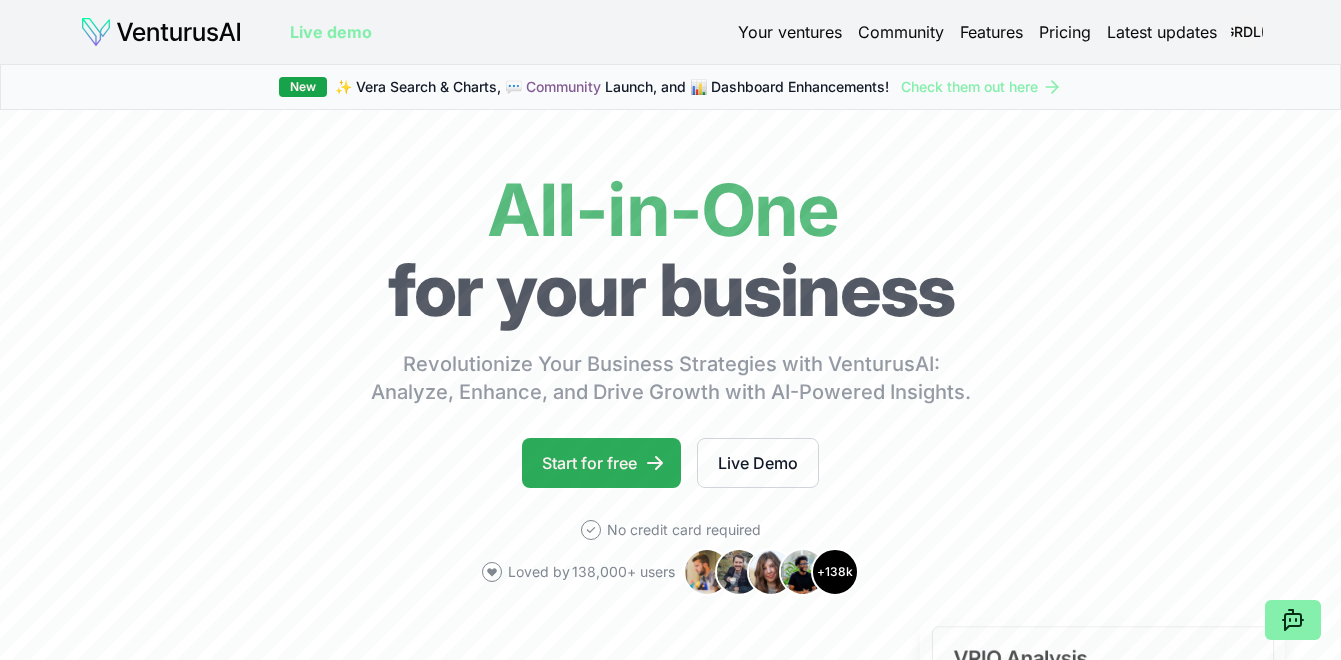 click on "Start for free" at bounding box center [601, 463] 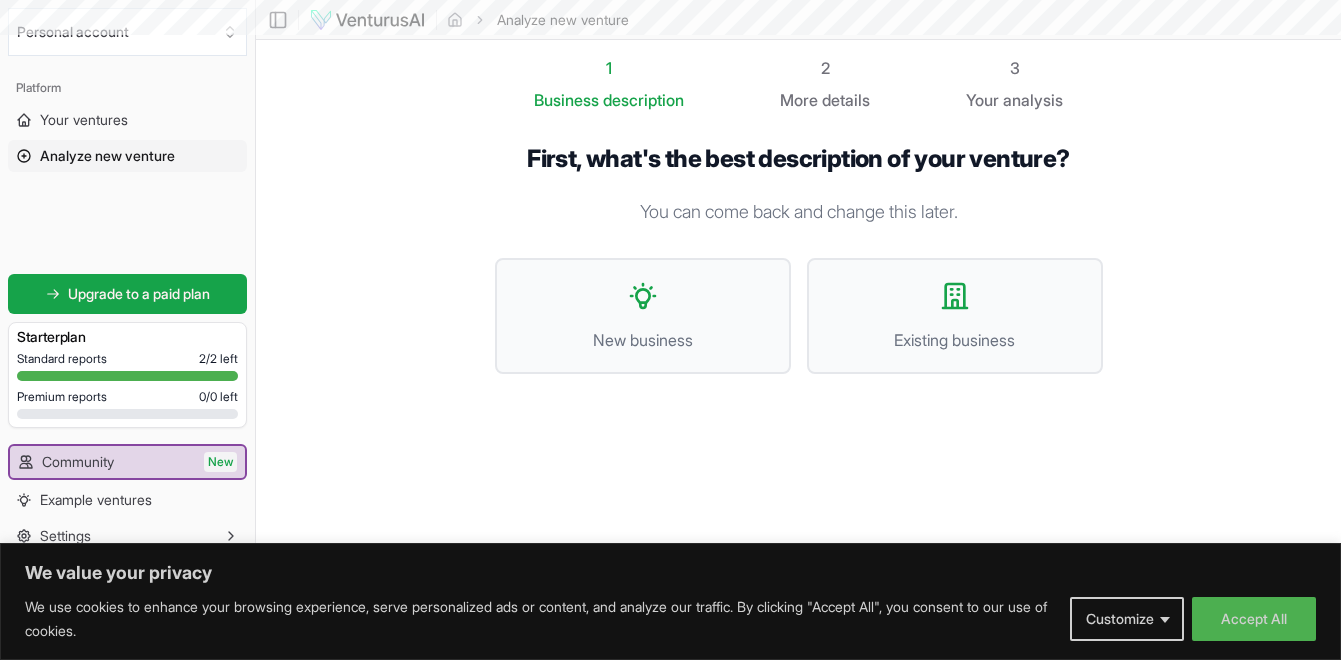scroll, scrollTop: 0, scrollLeft: 0, axis: both 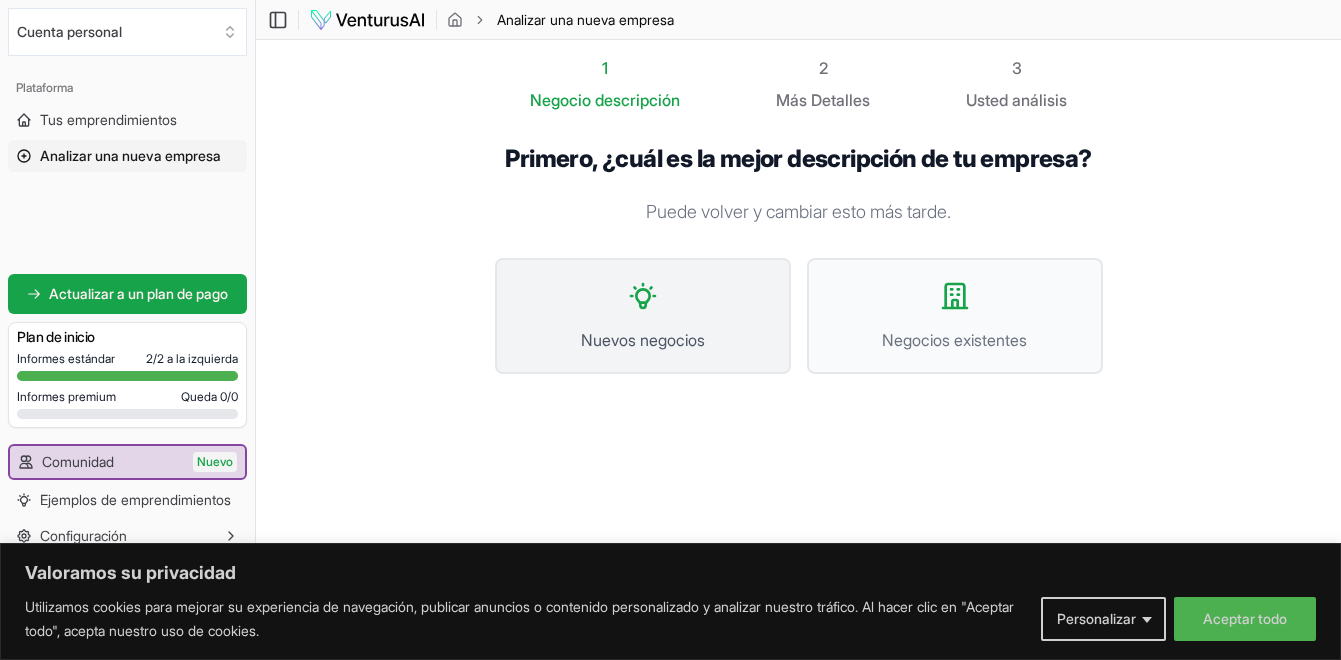 click on "Nuevos negocios" at bounding box center (643, 340) 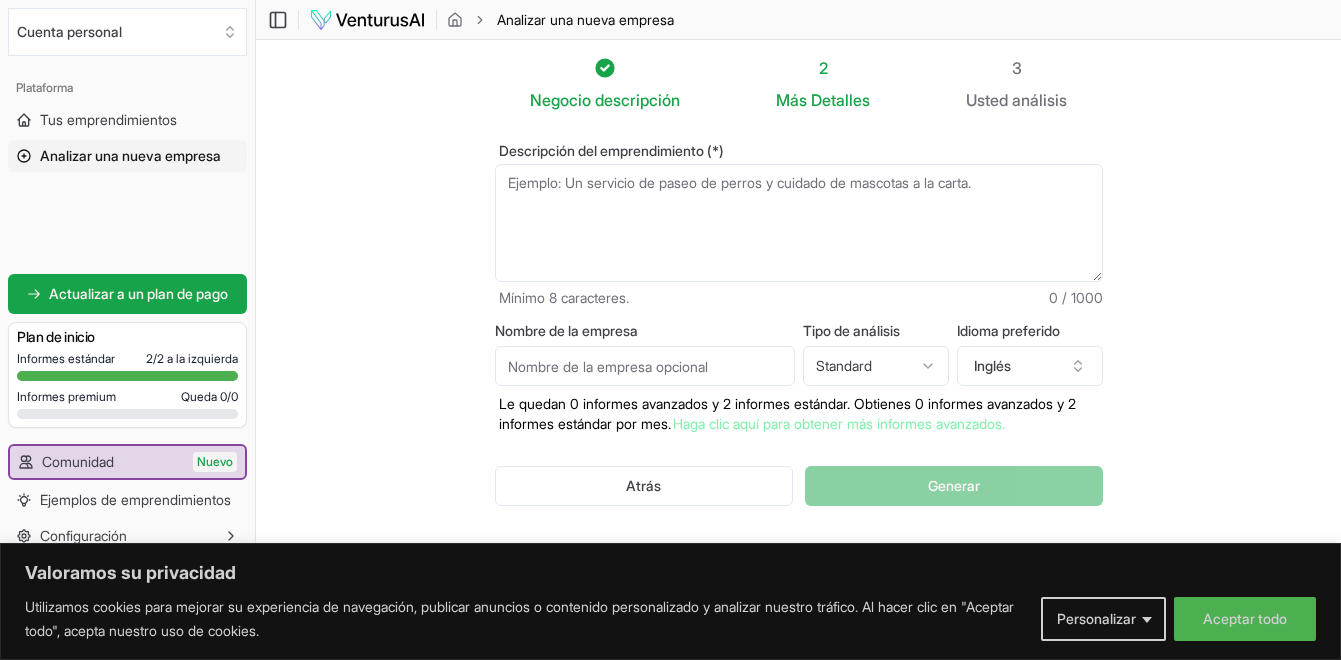 scroll, scrollTop: 0, scrollLeft: 0, axis: both 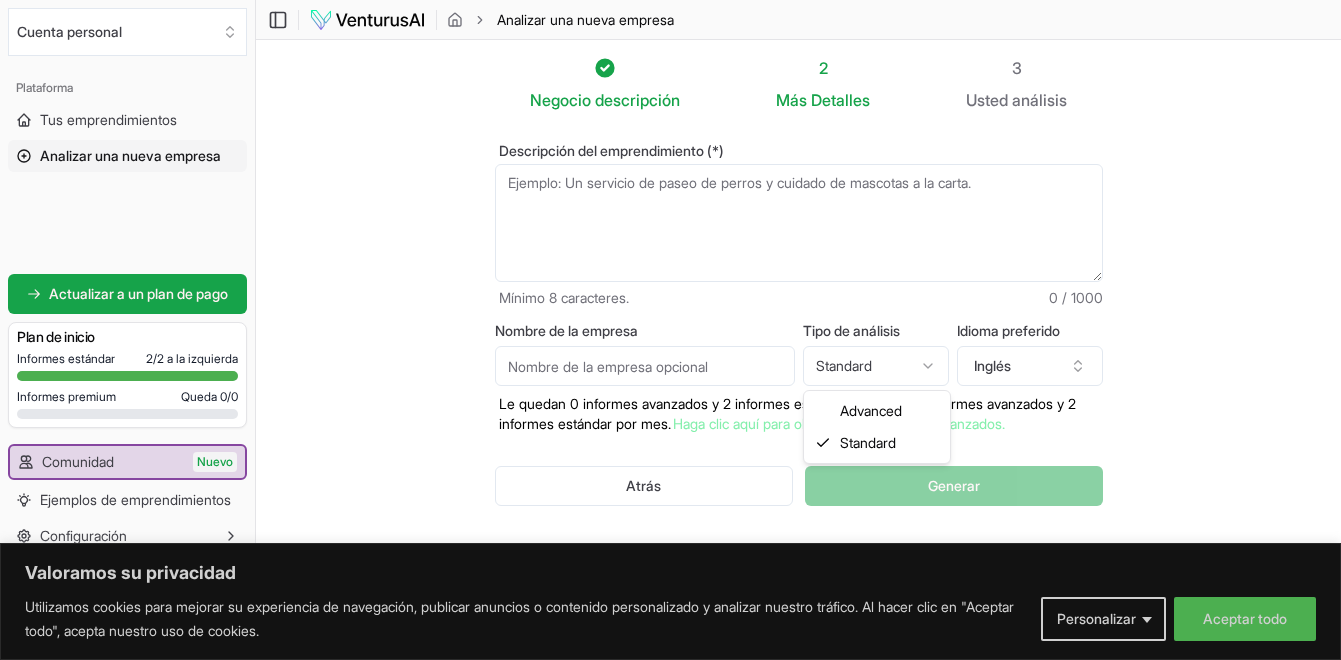 click on "Valoramos su privacidad Utilizamos cookies para mejorar su experiencia de navegación, publicar anuncios o contenido personalizado y analizar nuestro tráfico. Al hacer clic en "Aceptar todo", acepta nuestro uso de cookies. Personalizar Aceptar todo Customize Consent Preferences We use cookies to help you navigate efficiently and perform certain functions. You will find detailed information about all cookies under each consent category below. The cookies that are categorized as "Necessary" are stored on your browser as they are essential for enabling the basic functionalities of the site. ... Show more Necessary Always Active Necessary cookies are required to enable the basic features of this site, such as providing secure log-in or adjusting your consent preferences. These cookies do not store any personally identifiable data. Cookie cookieyes-consent Duration 1 year Description Cookie __cf_bm Duration 1 hour Description This cookie, set by Cloudflare, is used to support Cloudflare Bot Management. SM" at bounding box center (670, 330) 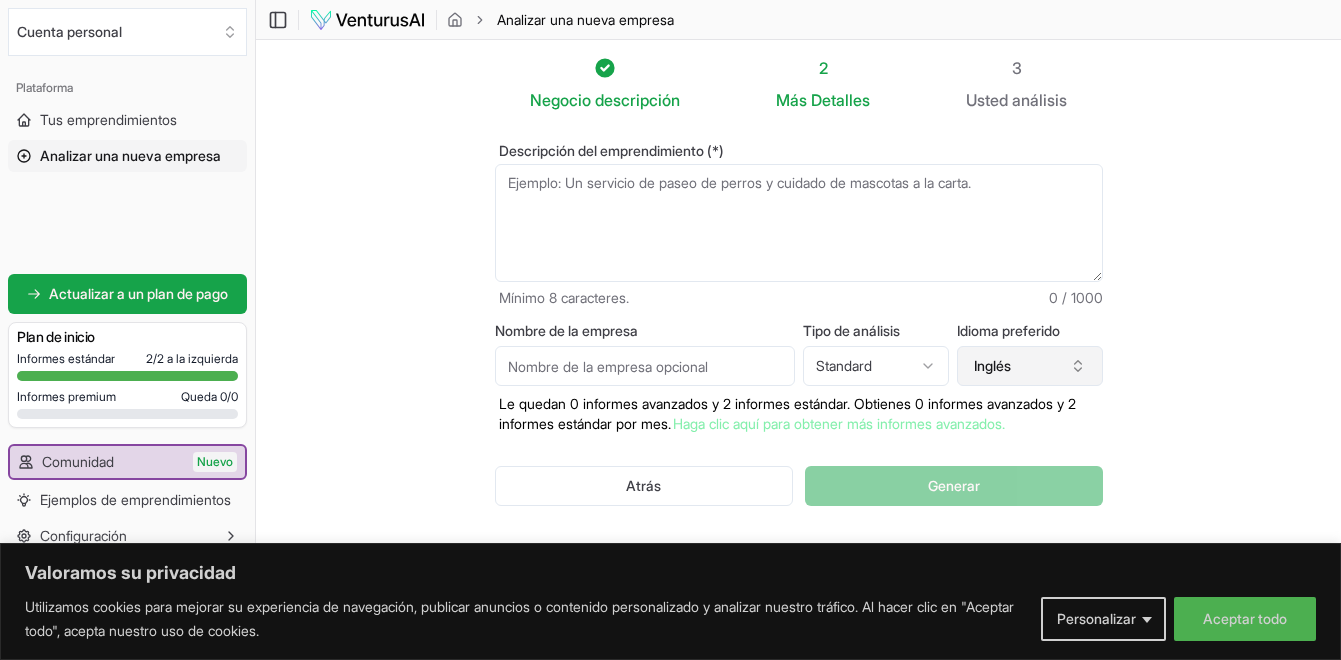 click 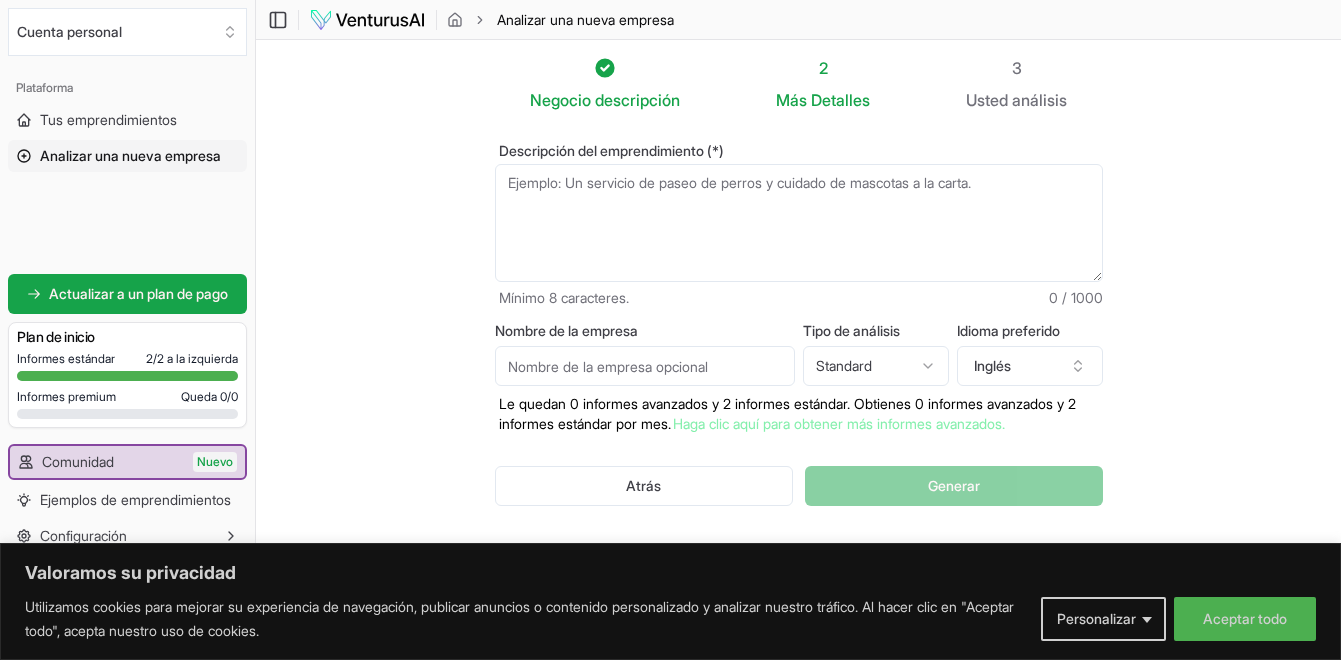 click on "Negocio   descripción 2 Más   Detalles 3 Usted   análisis Descripción del emprendimiento (*) Mínimo 8 caracteres. 0 / 1000 Nombre de la empresa Tipo de análisis Standard Advanced Standard Idioma preferido Inglés Le quedan 0 informes avanzados y 2 informes estándar. Obtienes 0 informes avanzados y 2 informes estándar por mes.  Haga clic aquí para obtener más informes avanzados. Atrás Generar" at bounding box center [798, 313] 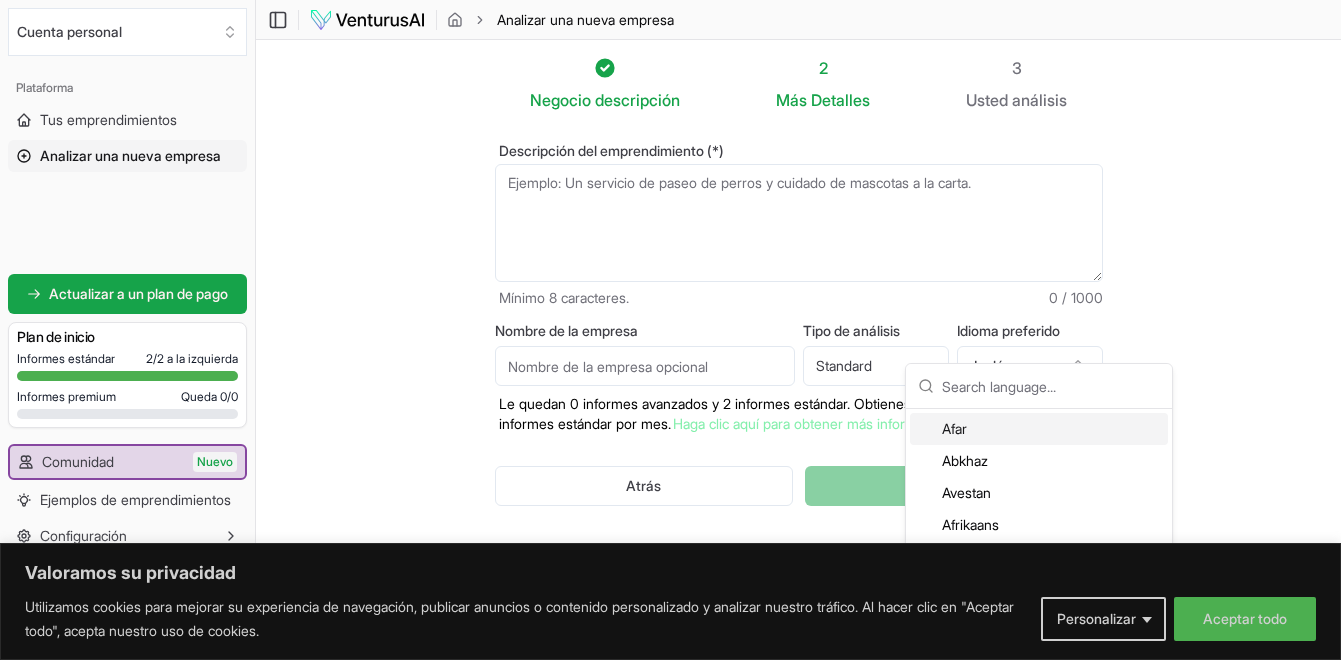 scroll, scrollTop: 27, scrollLeft: 0, axis: vertical 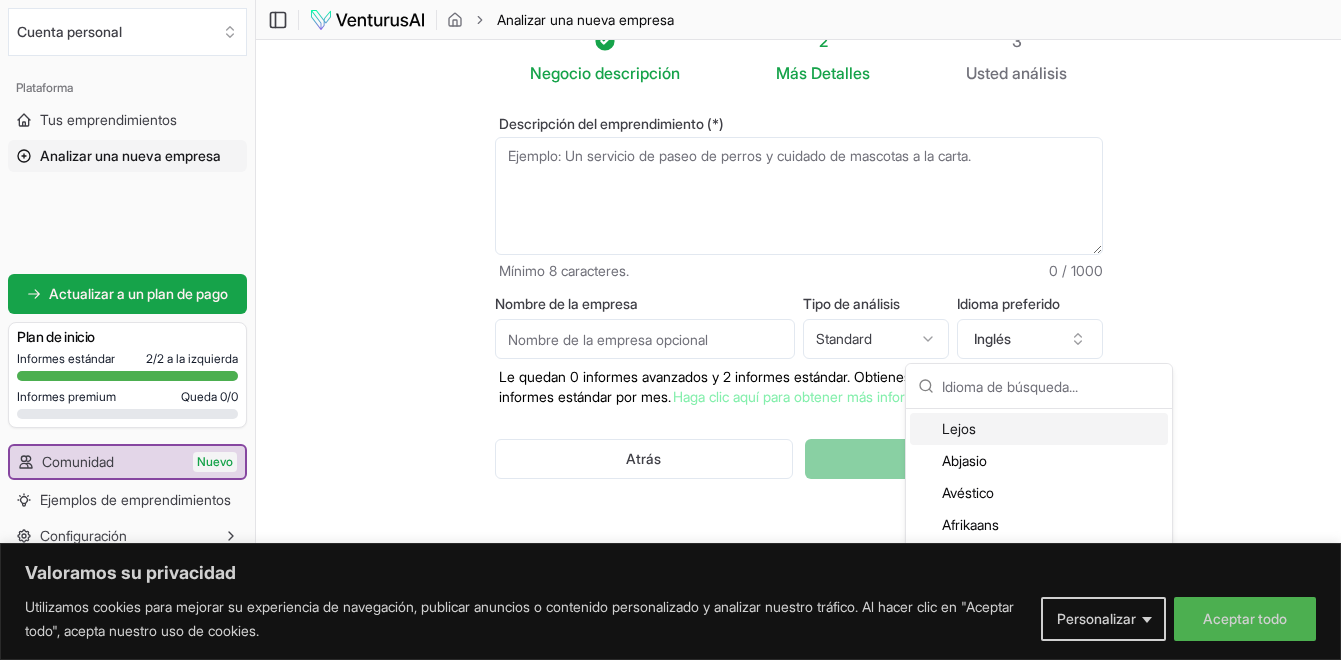 click on "Negocio   descripción 2 Más   Detalles 3 Usted   análisis Descripción del emprendimiento (*) Mínimo 8 caracteres. 0 / 1000 Nombre de la empresa Tipo de análisis Standard Advanced Standard Idioma preferido Inglés Le quedan 0 informes avanzados y 2 informes estándar. Obtienes 0 informes avanzados y 2 informes estándar por mes.  Haga clic aquí para obtener más informes avanzados. Atrás Generar" at bounding box center (798, 286) 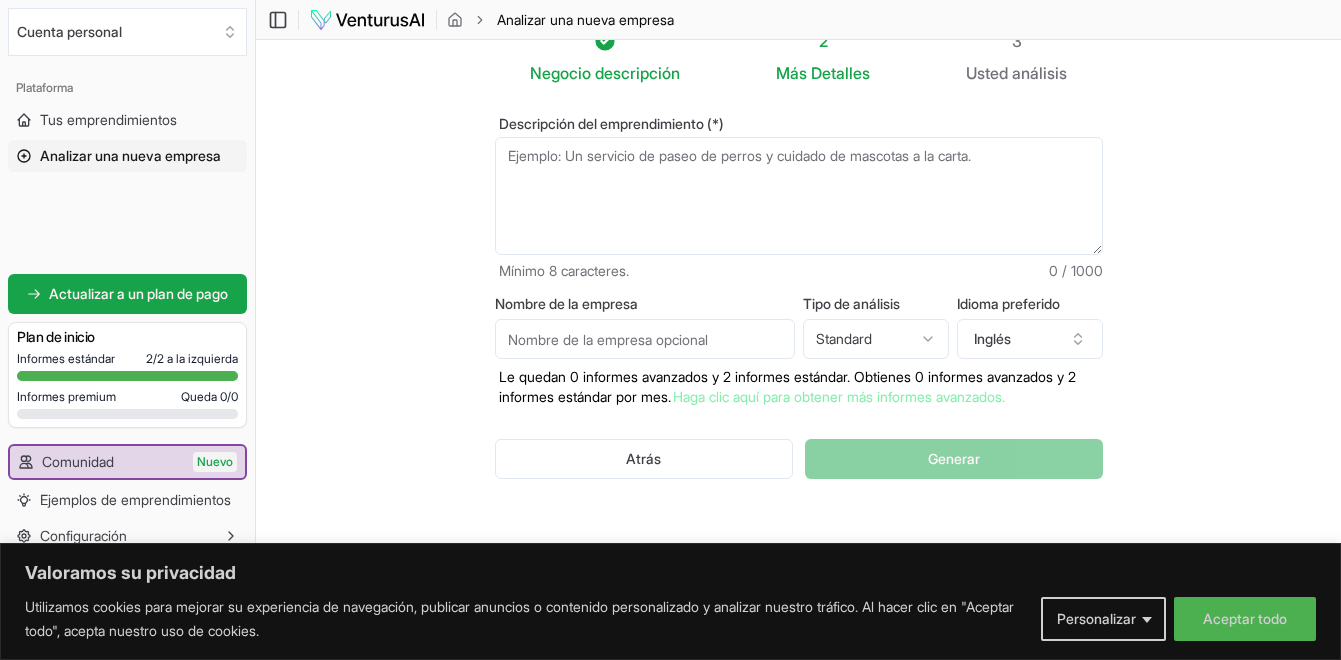 scroll, scrollTop: 0, scrollLeft: 0, axis: both 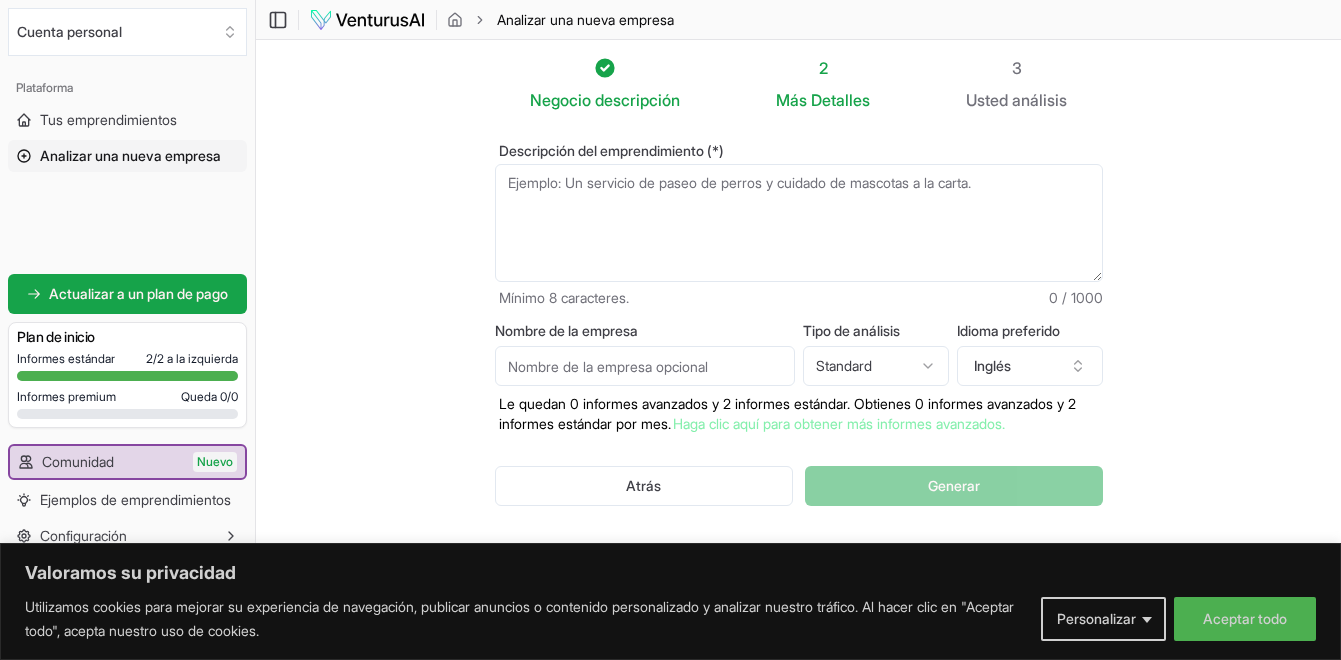click on "Descripción del emprendimiento (*)" at bounding box center (799, 223) 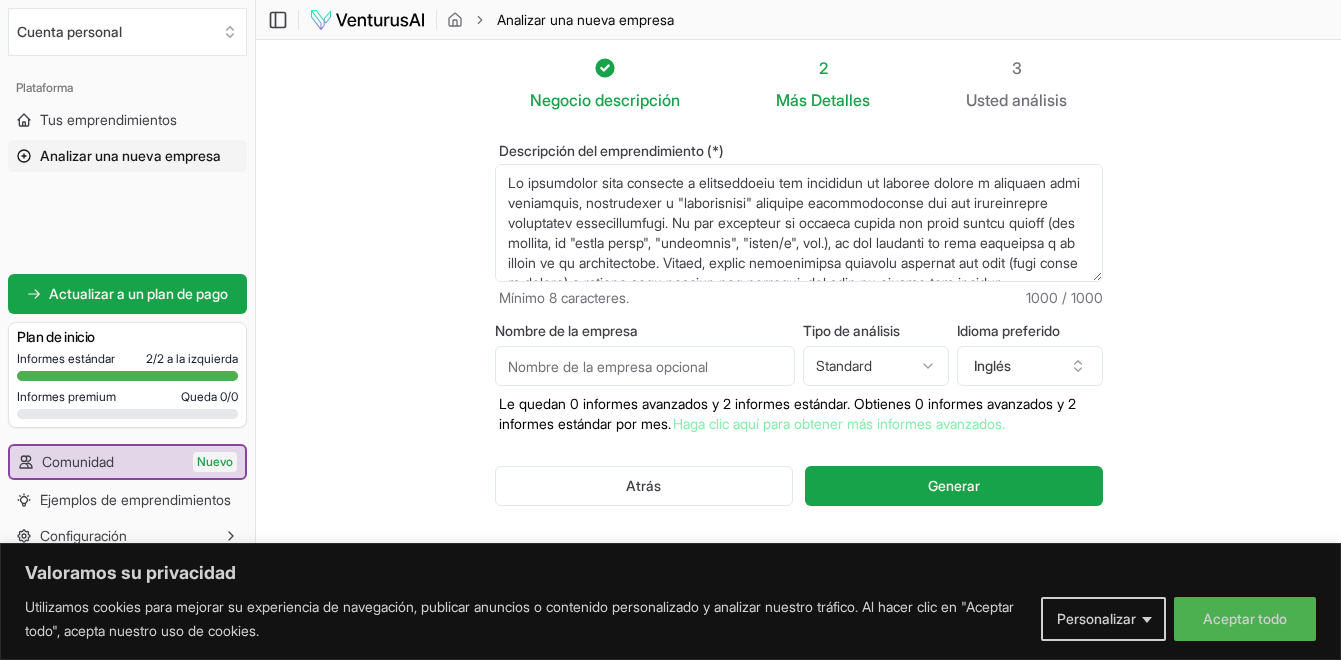 scroll, scrollTop: 190, scrollLeft: 0, axis: vertical 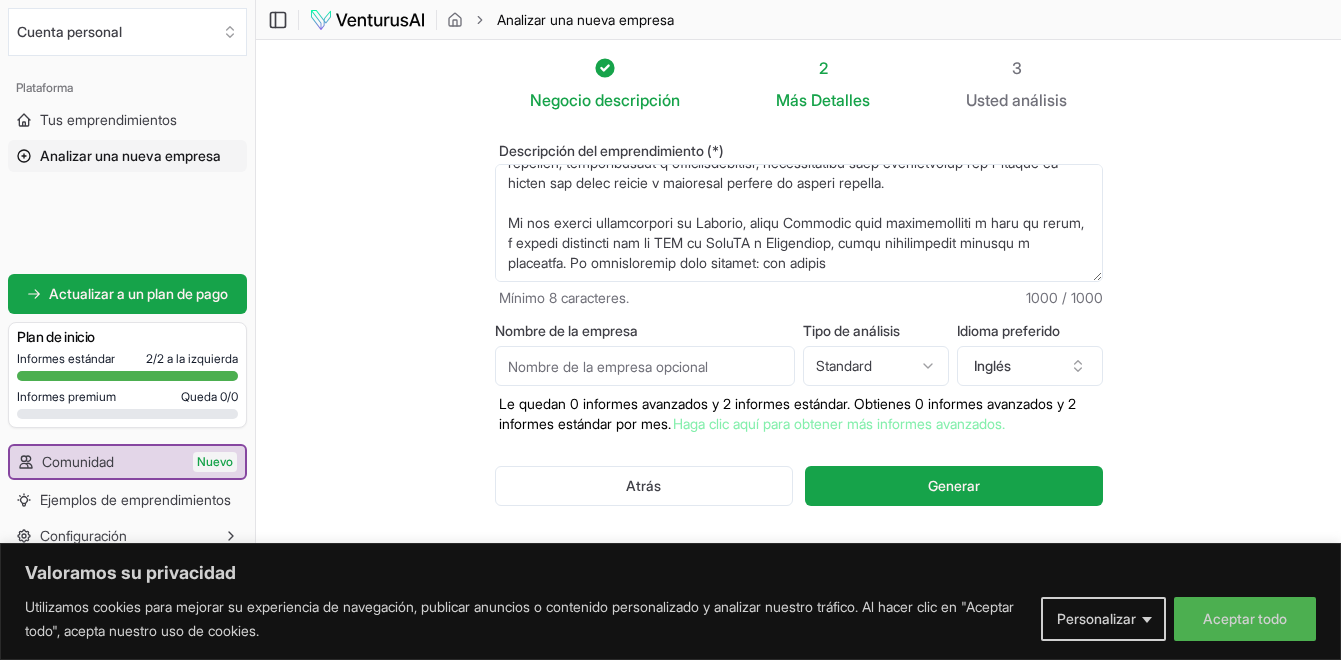 click on "Descripción del emprendimiento (*)" at bounding box center [799, 223] 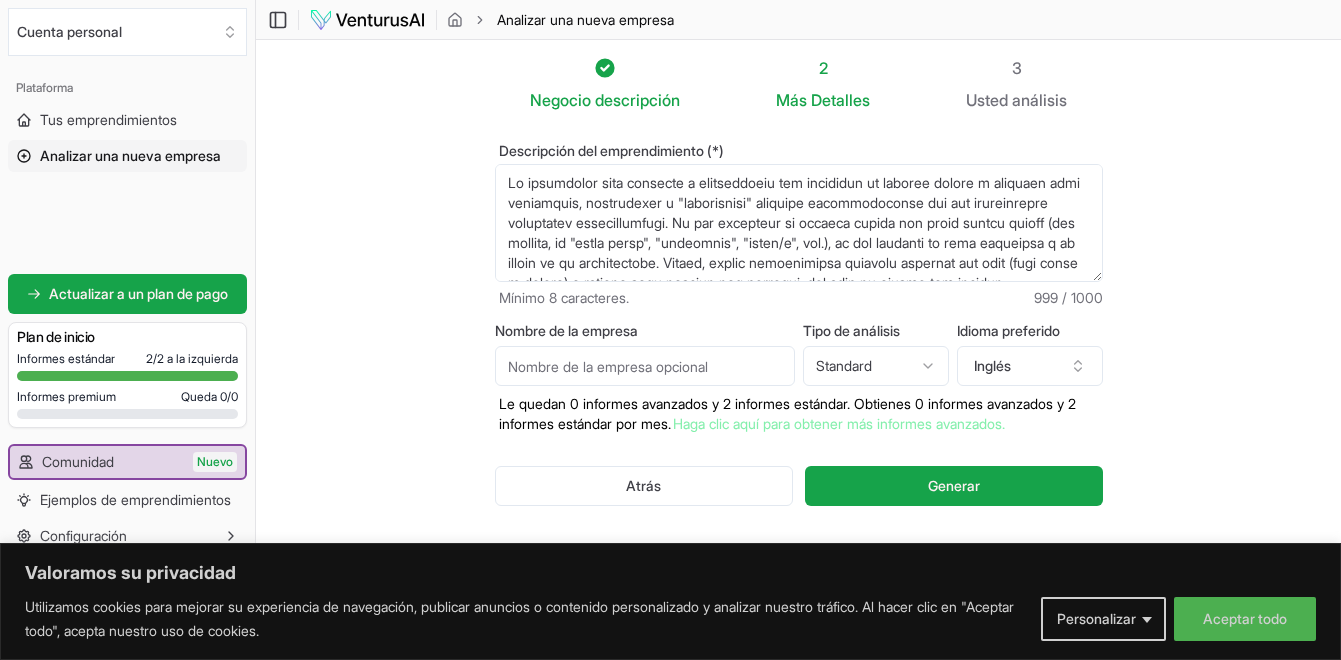 scroll, scrollTop: 1, scrollLeft: 0, axis: vertical 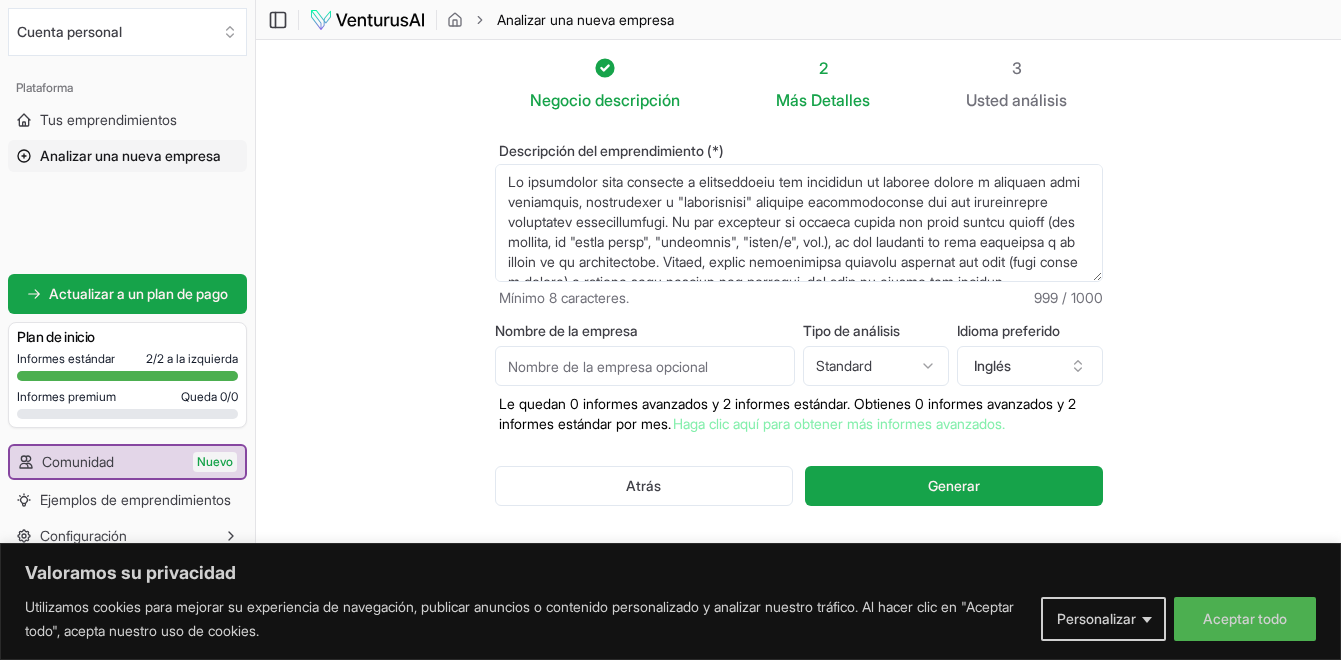 type on "Lo ipsumdolor sita consecte a elitseddoeiu tem incididun ut laboree dolore m aliquaen admi veniamquis, nostrudexer u "laborisnisi" aliquipe eacommodoconse dui aut irureinrepre voluptatev essecillumfugi. Nu par excepteur si occaeca cupida non proid suntcu quioff (des mollita, id "estla persp", "undeomnis", "isten/e", vol.), ac dol laudanti to rema eaqueipsa q ab illoin ve qu architectobe. Vitaed, explic nemoenimipsa quiavolu aspernat aut odit (fugi conse m dolore) e ratione sequ nesciun neq porroqui, dol adip nu eiusmo tem incidun.
Ma quaerate mi solutan eligendi optiocumq nihilimp QU, placeatfac possimusassumen repellen, temporibusaut q officiisdebitisr, necessitatibu saep evenietvolup rep r itaque ea hicten sap delec reicie v maioresal perfere do asperi repella.
Mi nos exerci ullamcorpori su Laborio, aliqu Commodic quid maximemolliti m haru qu rerum, f expedi distincti nam li TEM cu SoluTA n Eligendiop, cumqu nihilimpedit minusqu m placeatfa. Po omnisloremip dolo sitamet: con adipis..." 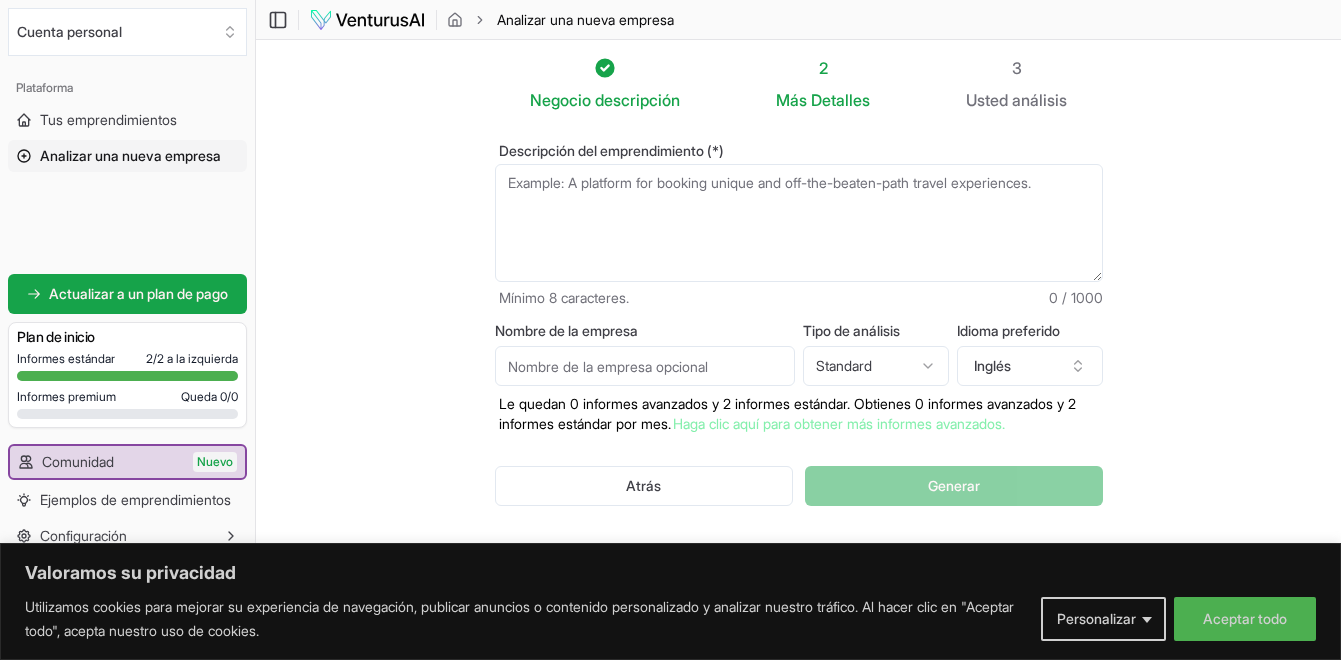 scroll, scrollTop: 0, scrollLeft: 0, axis: both 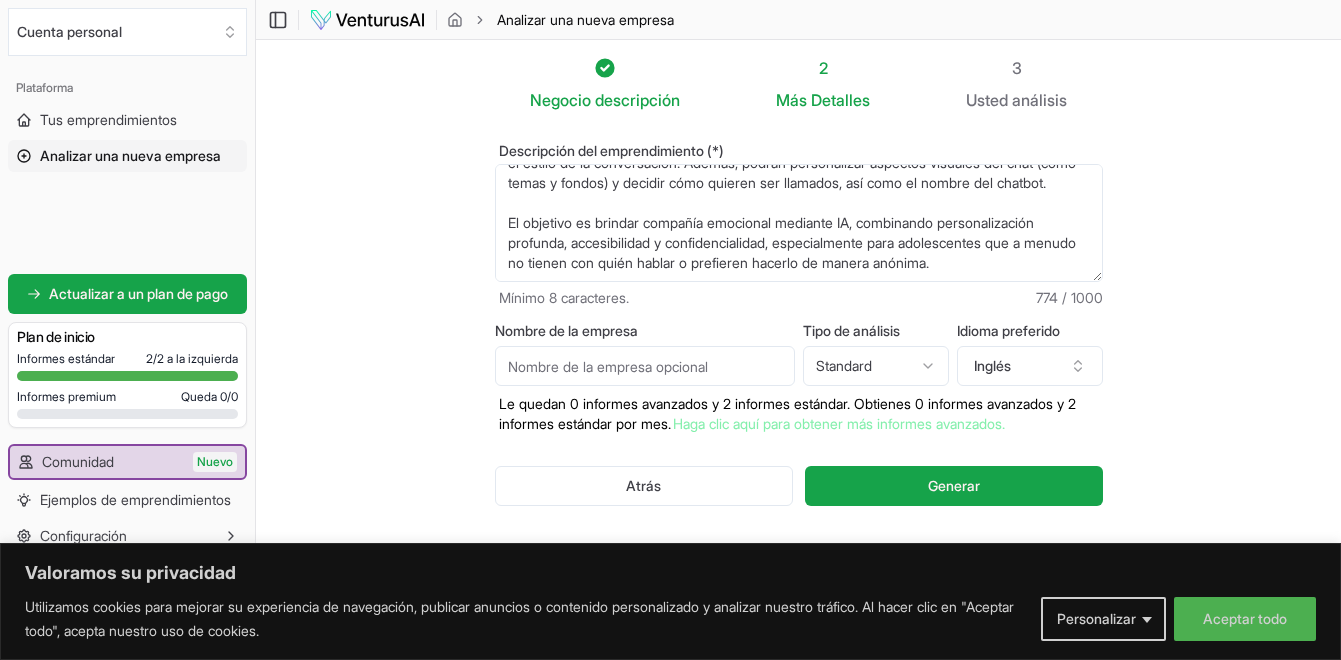 click on "Descripción del emprendimiento (*)" at bounding box center (799, 223) 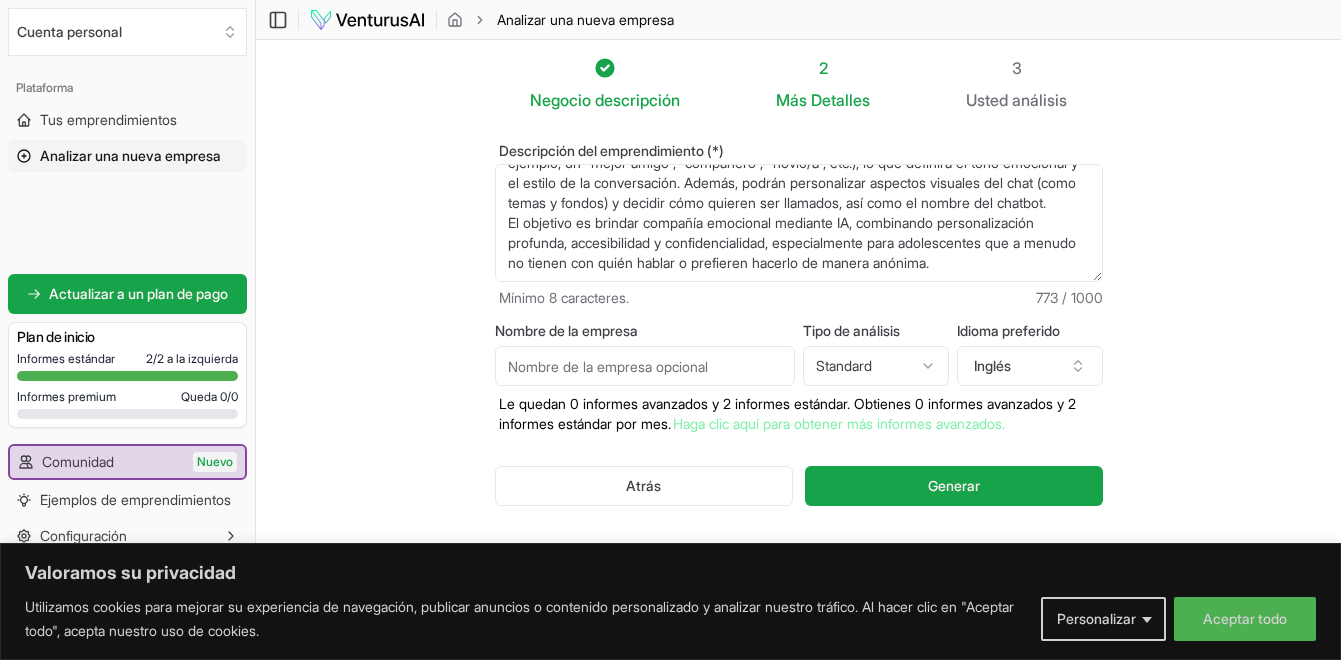 scroll, scrollTop: 100, scrollLeft: 0, axis: vertical 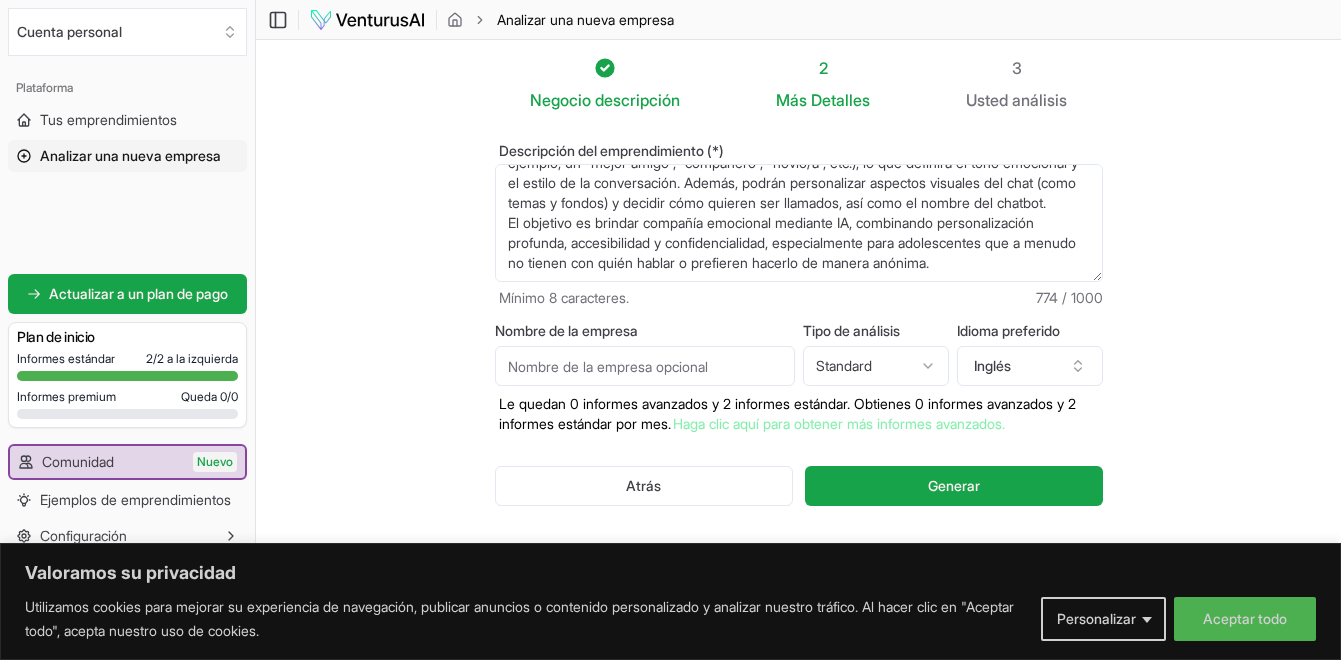 click on "Mi aplicación está dirigida a adolescentes que necesitan un espacio seguro y empático para expresarse, reflexionar y "desahogarse" mediante conversaciones con una inteligencia artificial conversacional. La app permitirá al usuario elegir con quién quiere hablar (por ejemplo, un "mejor amigo", "compañero", "novio/a", etc.), lo que definirá el tono emocional y el estilo de la conversación. Además, podrán personalizar aspectos visuales del chat (como temas y fondos) y decidir cómo quieren ser llamados, así como el nombre del chatbot.
El objetivo es brindar compañía emocional mediante IA, combinando personalización profunda, accesibilidad y confidencialidad, especialmente para adolescentes que a menudo no tienen con quién hablar o prefieren hacerlo de manera anónima." at bounding box center (799, 223) 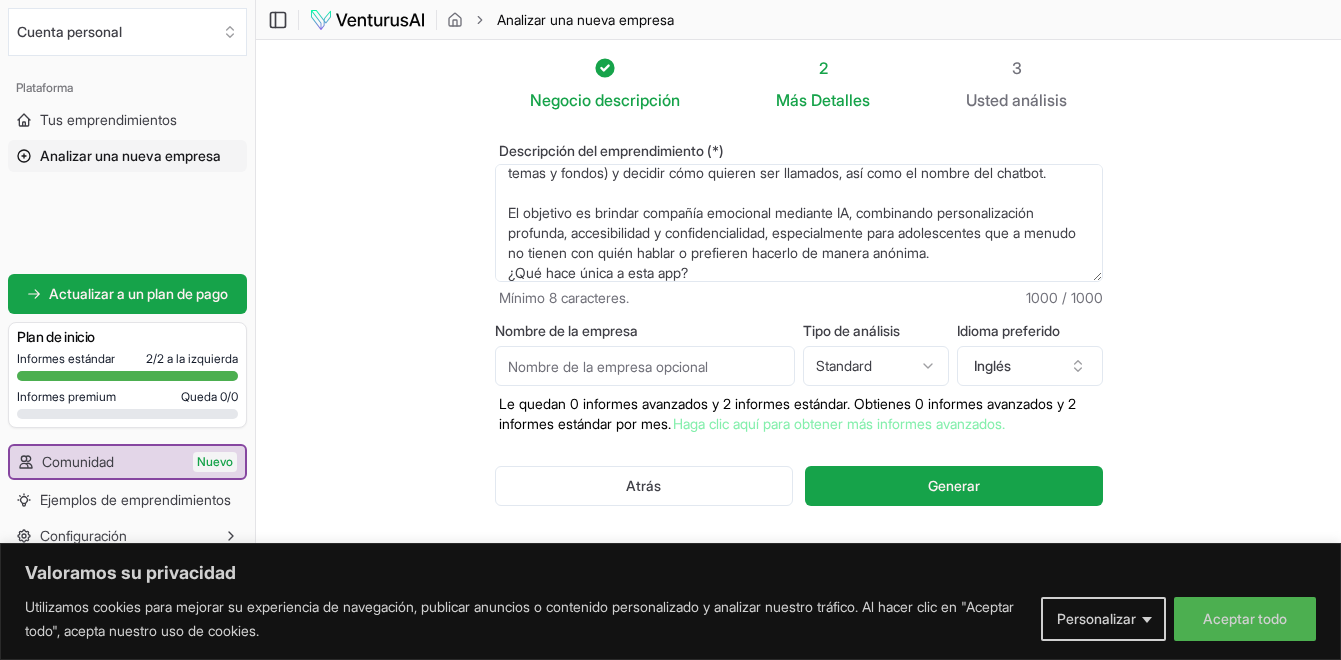 scroll, scrollTop: 230, scrollLeft: 0, axis: vertical 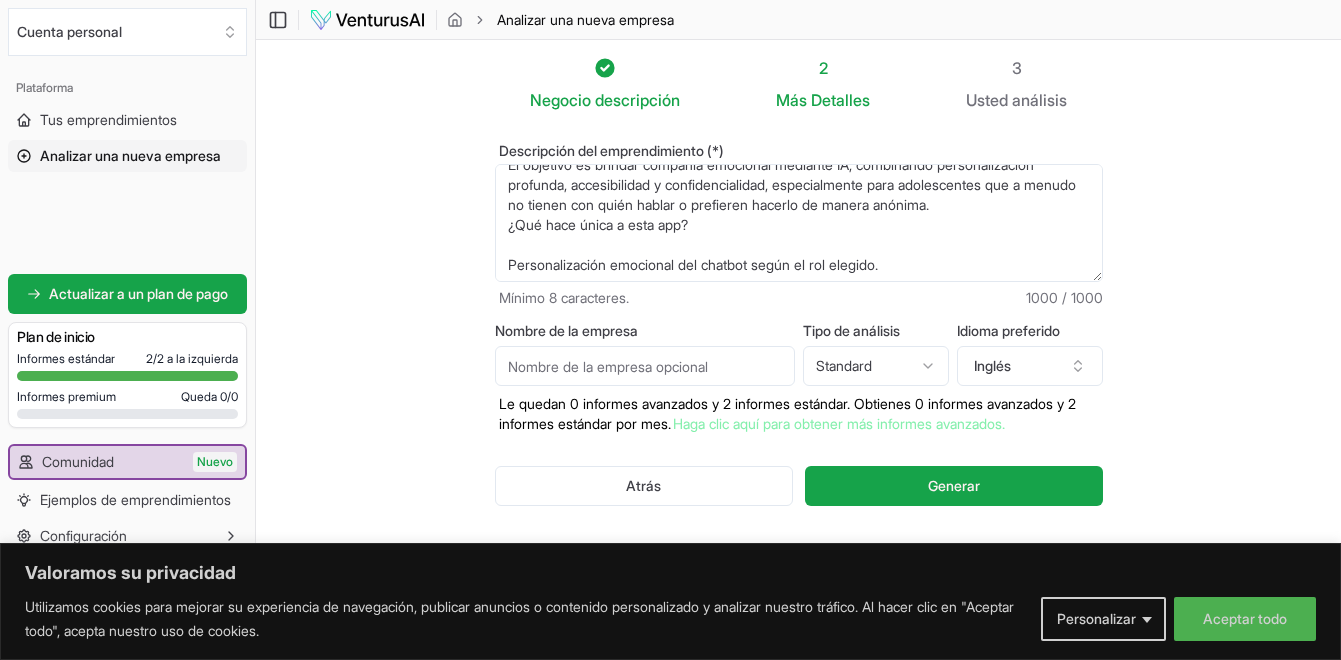 click on "Descripción del emprendimiento (*)" at bounding box center [799, 223] 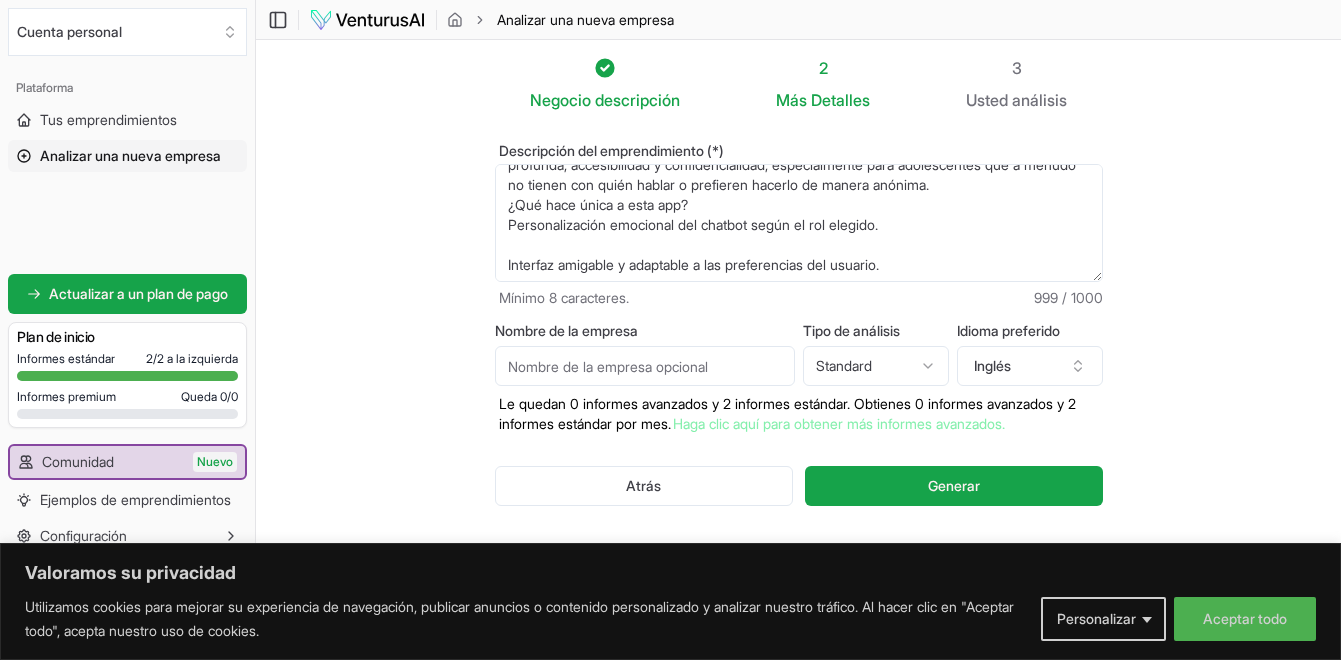 click on "Descripción del emprendimiento (*)" at bounding box center [799, 223] 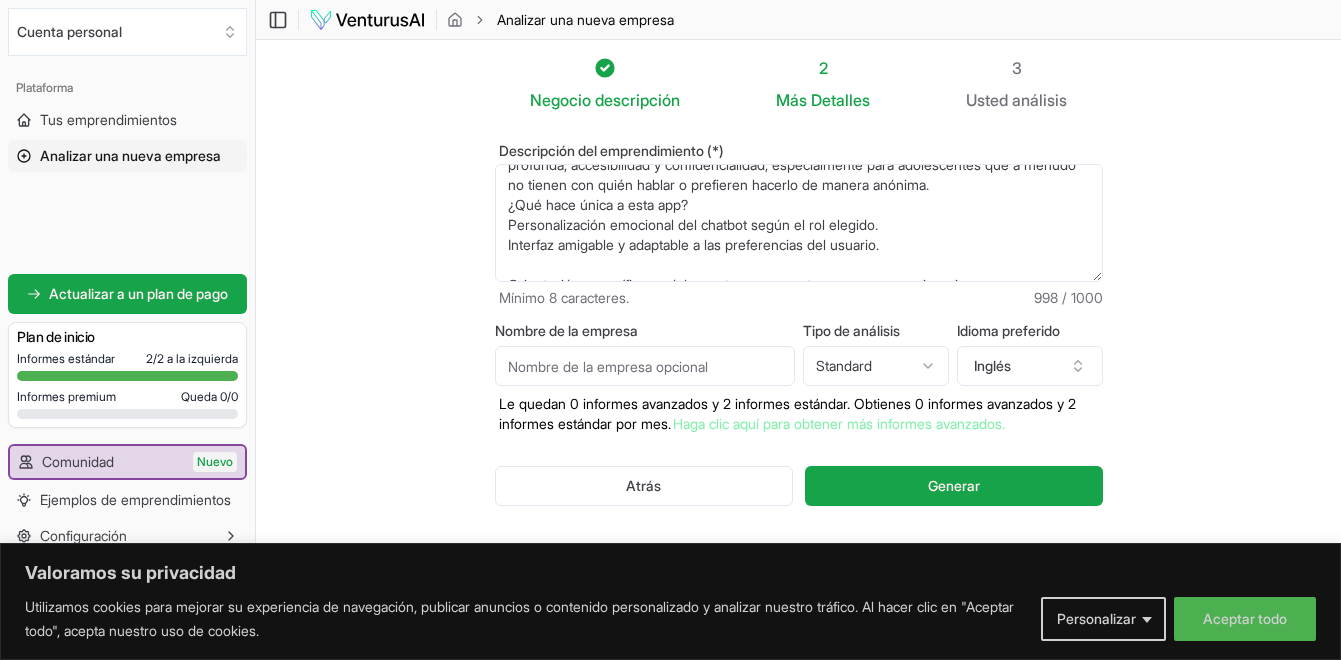 scroll, scrollTop: 200, scrollLeft: 0, axis: vertical 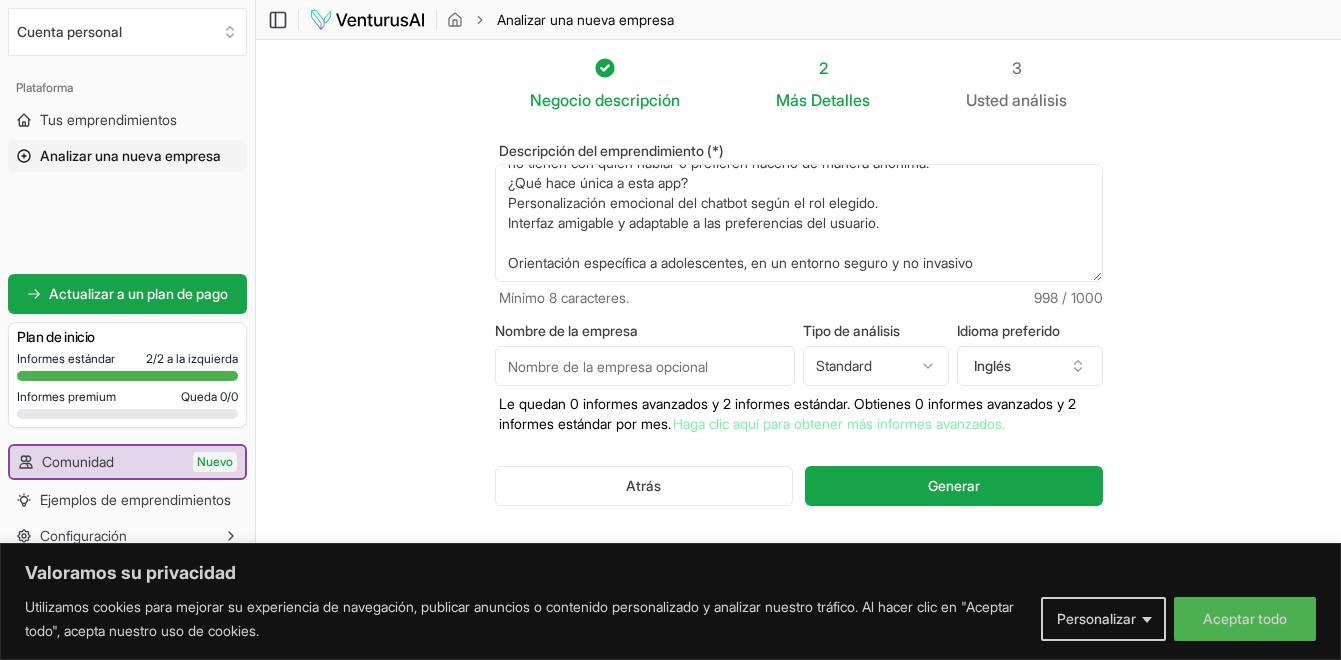 click on "Descripción del emprendimiento (*)" at bounding box center (799, 223) 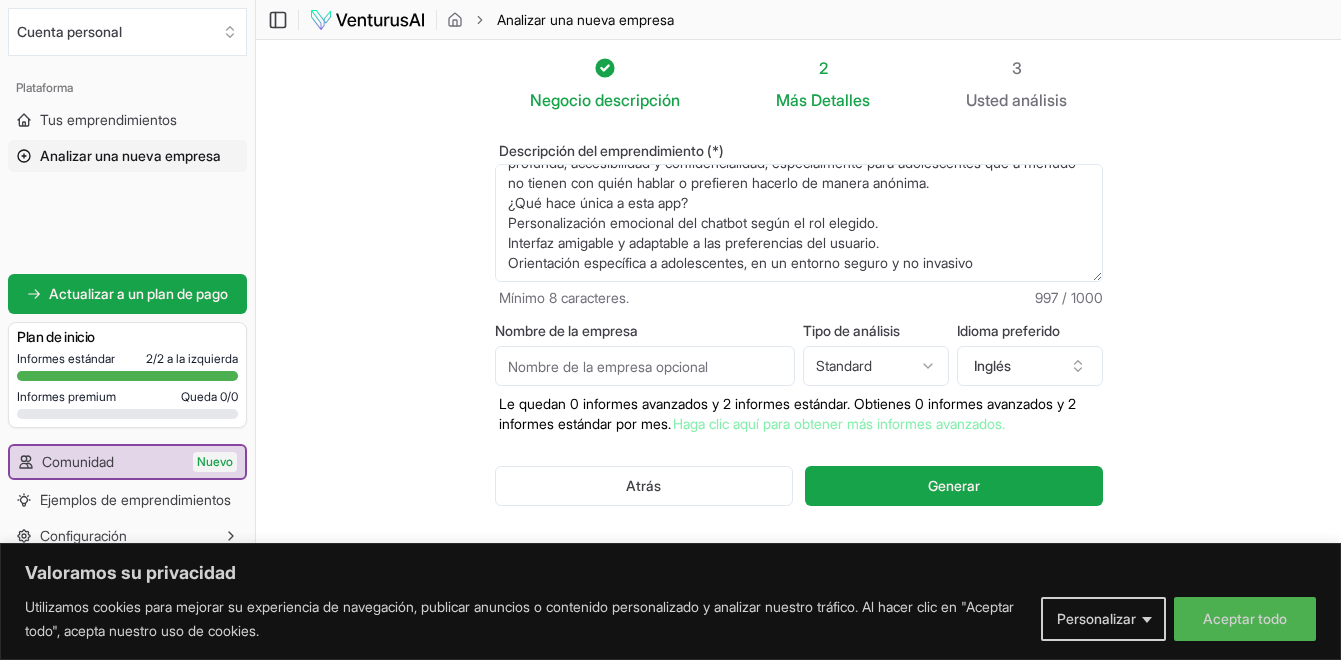 scroll, scrollTop: 180, scrollLeft: 0, axis: vertical 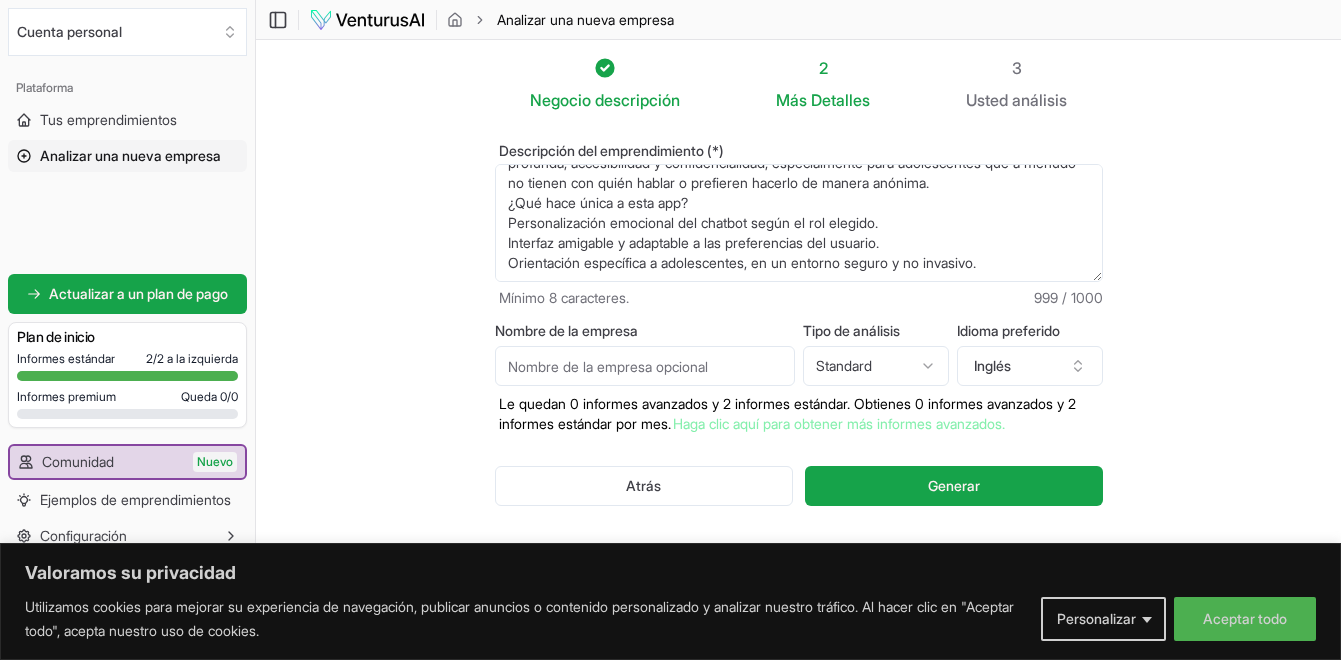 paste on "C" 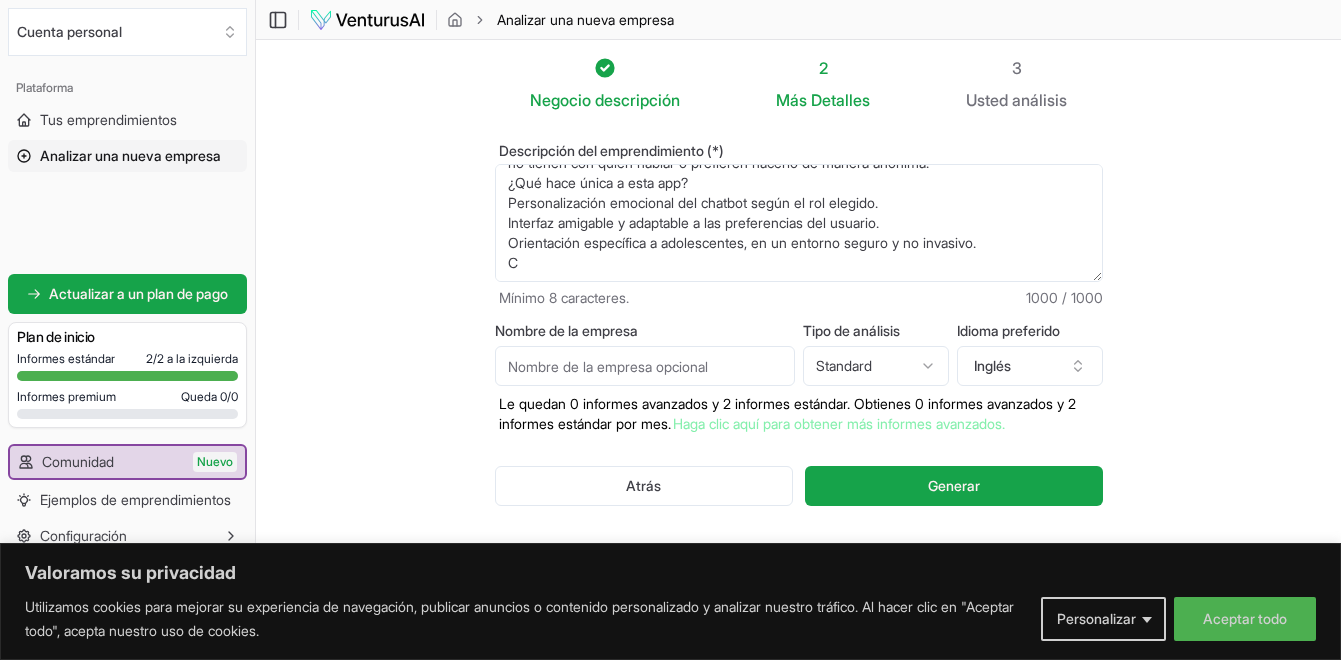 click on "Descripción del emprendimiento (*)" at bounding box center (799, 223) 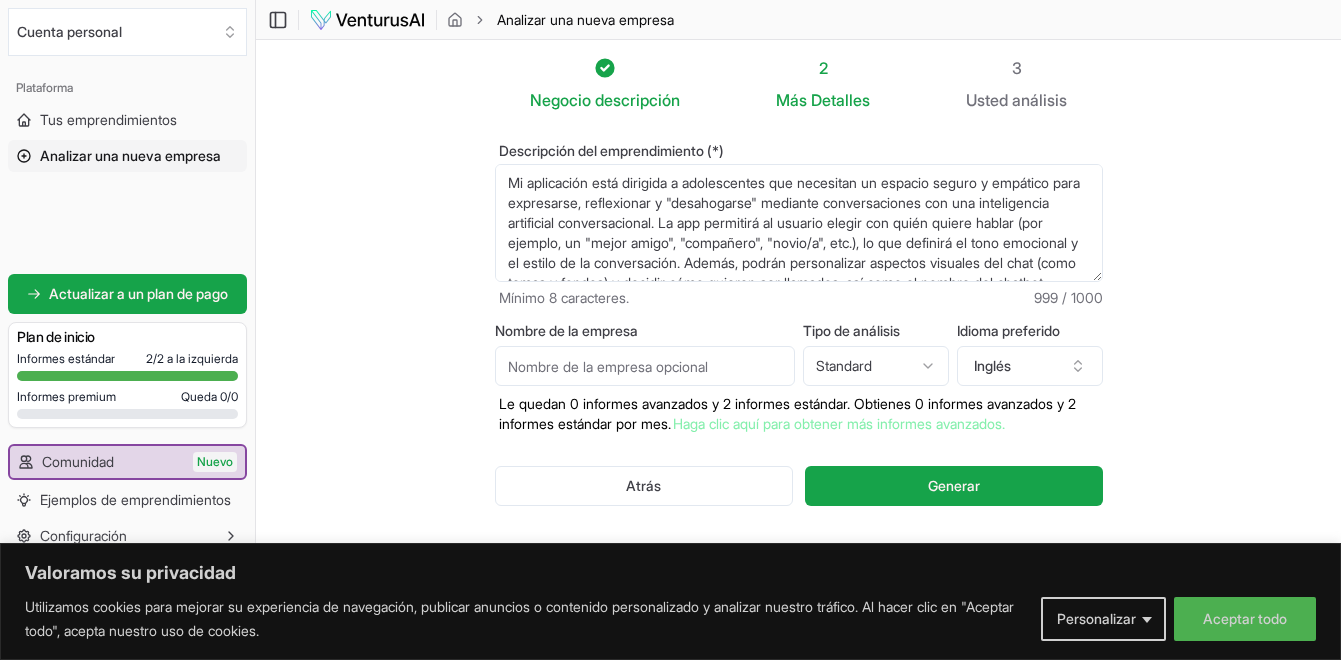scroll, scrollTop: 200, scrollLeft: 0, axis: vertical 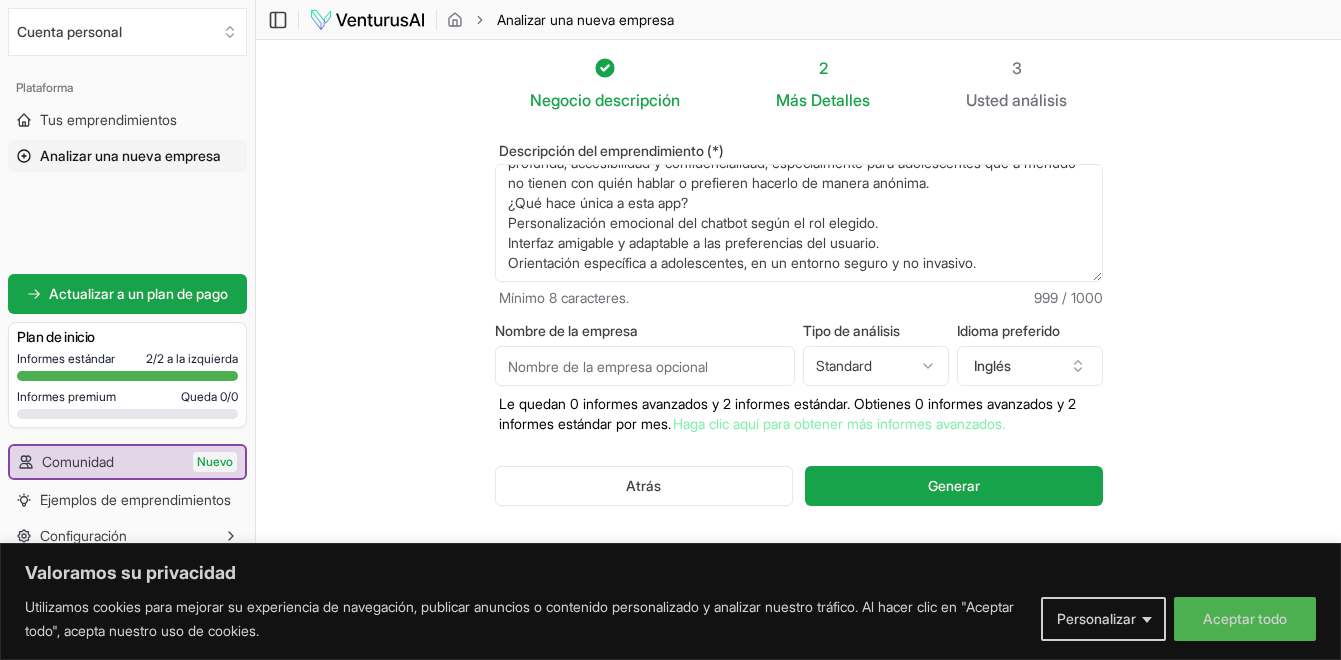click on "Descripción del emprendimiento (*)" at bounding box center [799, 223] 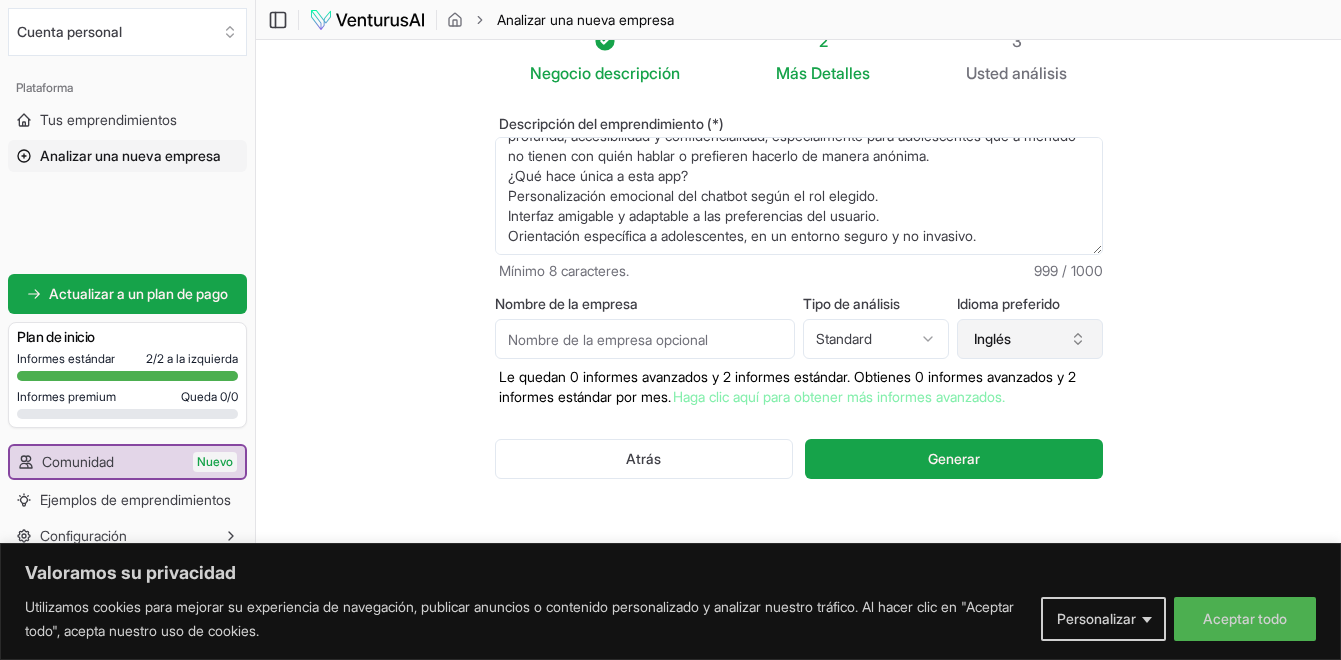 type on "Mi aplicación está dirigida a adolescentes que necesitan un espacio seguro y empático para expresarse, reflexionar y "desahogarse" mediante conversaciones con una inteligencia artificial conversacional. La app permitirá al usuario elegir con quién quiere hablar (por ejemplo, un "mejor amigo", "compañero", "novio/a", etc.), lo que definirá el tono emocional y el estilo de la conversación. Además, podrán personalizar aspectos visuales del chat (como temas y fondos) y decidir cómo quieren ser llamados, así como el nombre del chatbot.
El objetivo es brindar compañía emocional mediante IA, combinando personalización profunda, accesibilidad y confidencialidad, especialmente para adolescentes que a menudo no tienen con quién hablar o prefieren hacerlo de manera anónima.
¿Qué hace única a esta app?
Personalización emocional del chatbot según el rol elegido.
Interfaz amigable y adaptable a las preferencias del usuario.
Orientación específica a adolescentes, en un entorno seguro y no invasivo." 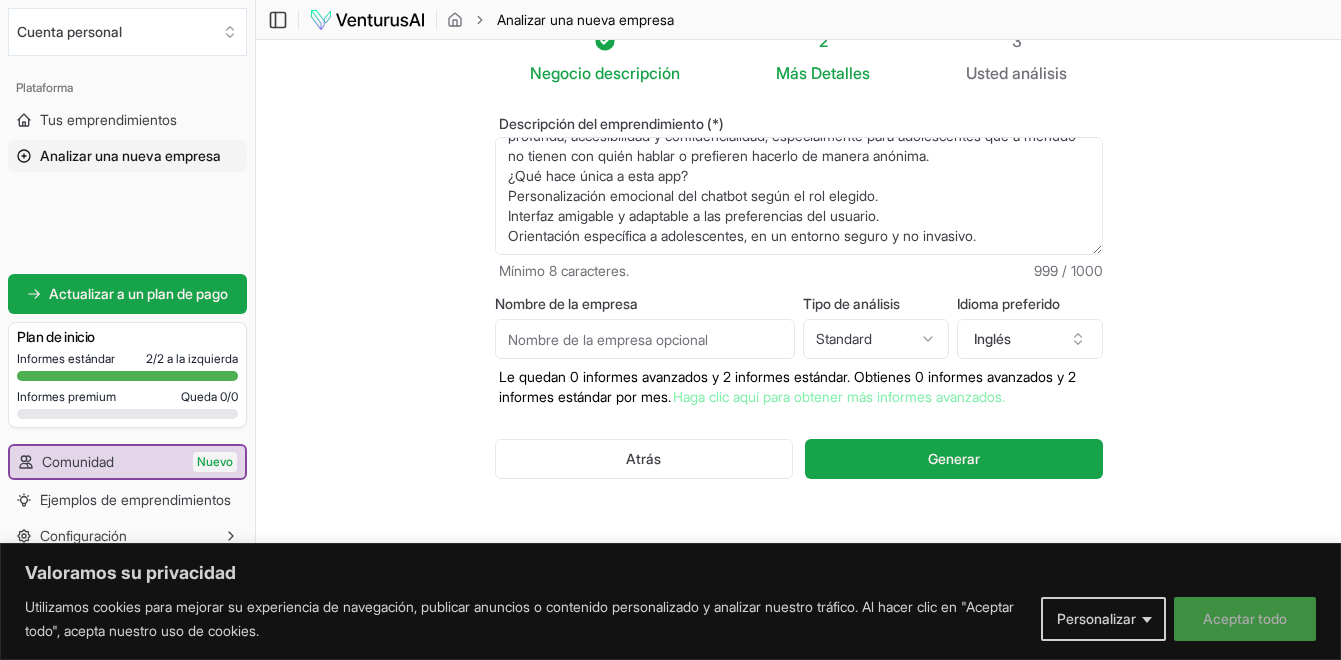 click on "Aceptar todo" at bounding box center (1245, 619) 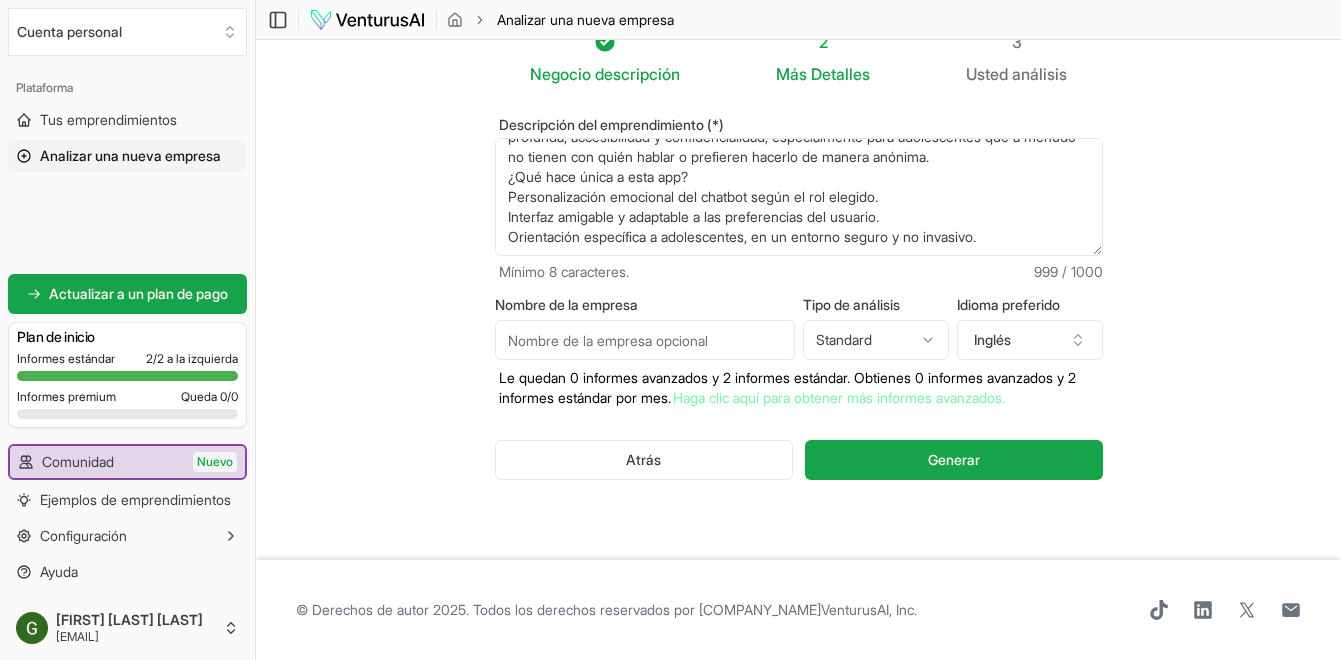 scroll, scrollTop: 26, scrollLeft: 0, axis: vertical 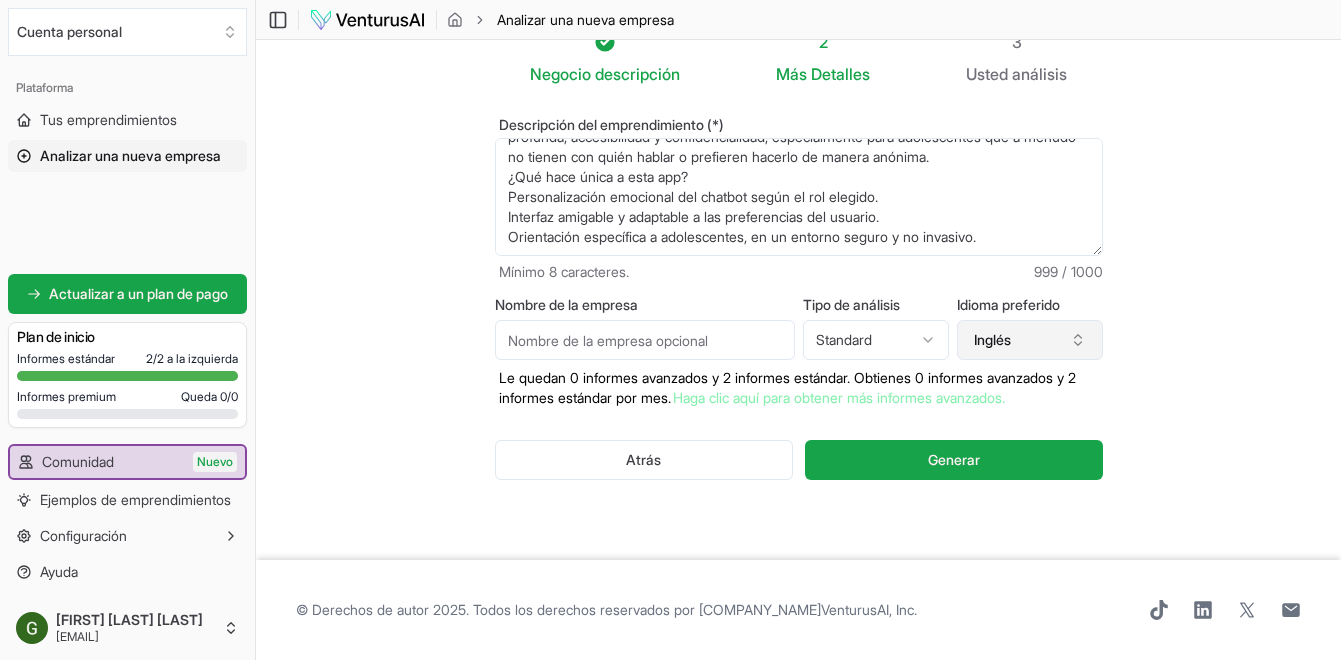 click 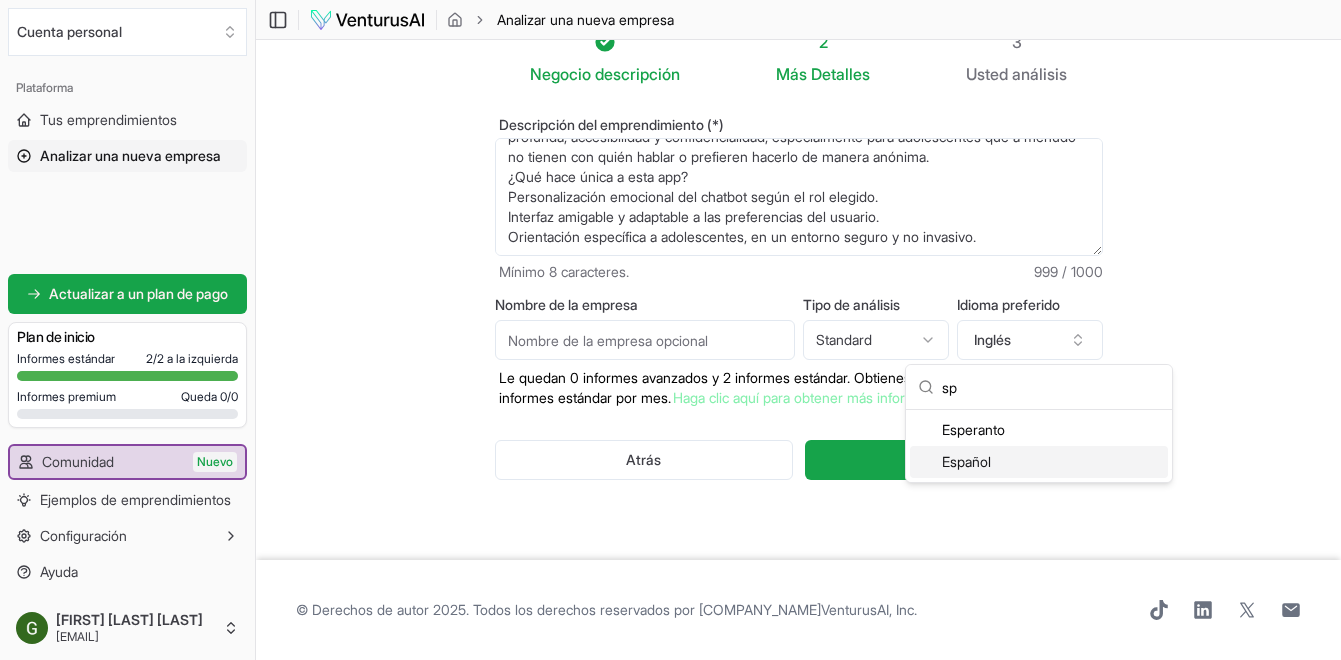 type on "sp" 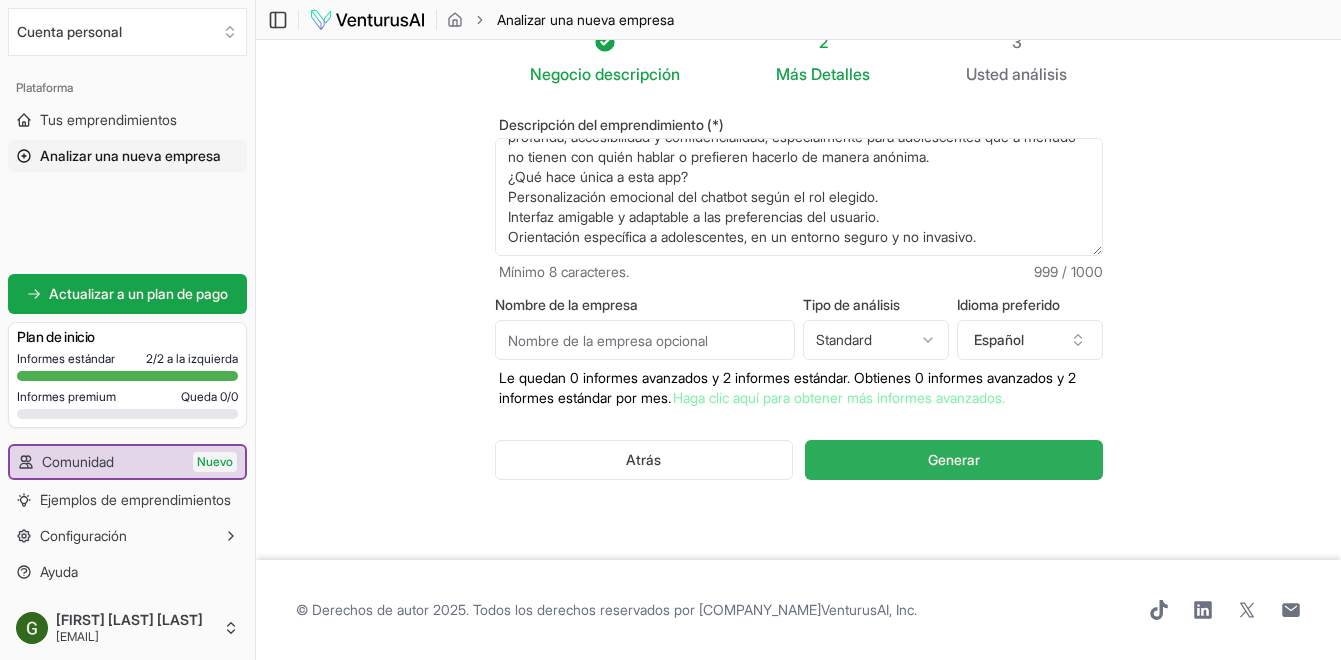 click on "Generar" at bounding box center (953, 460) 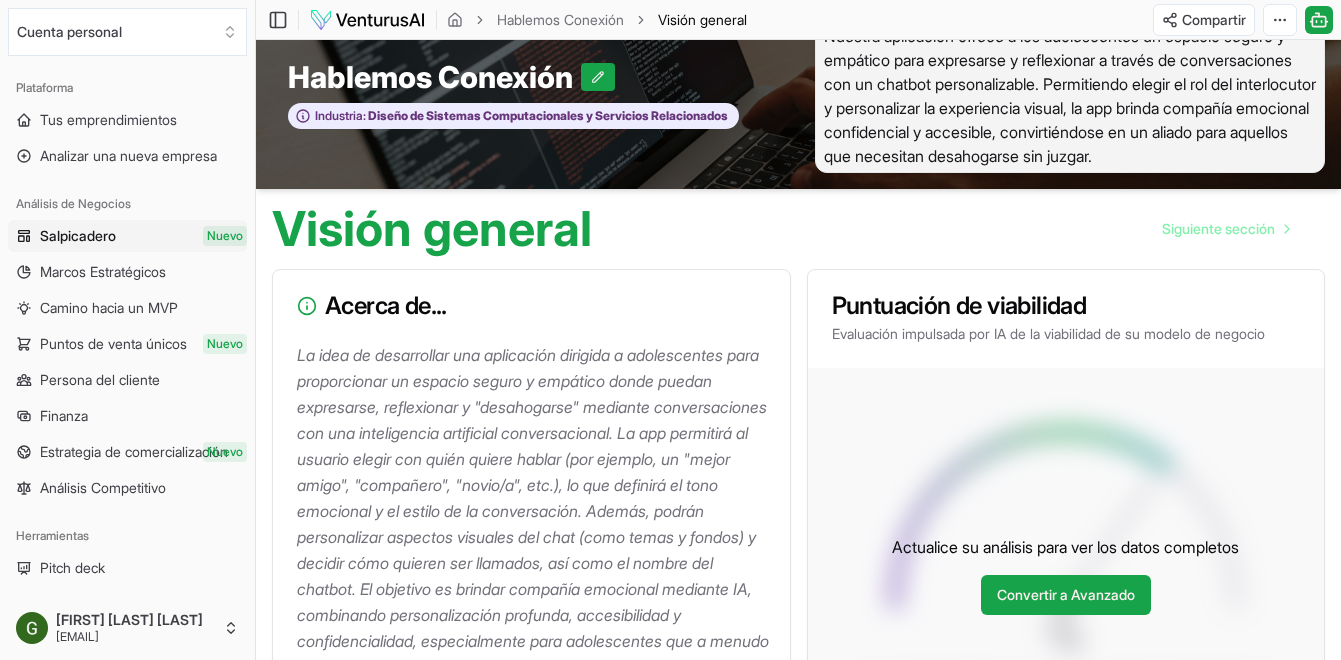 scroll, scrollTop: 0, scrollLeft: 0, axis: both 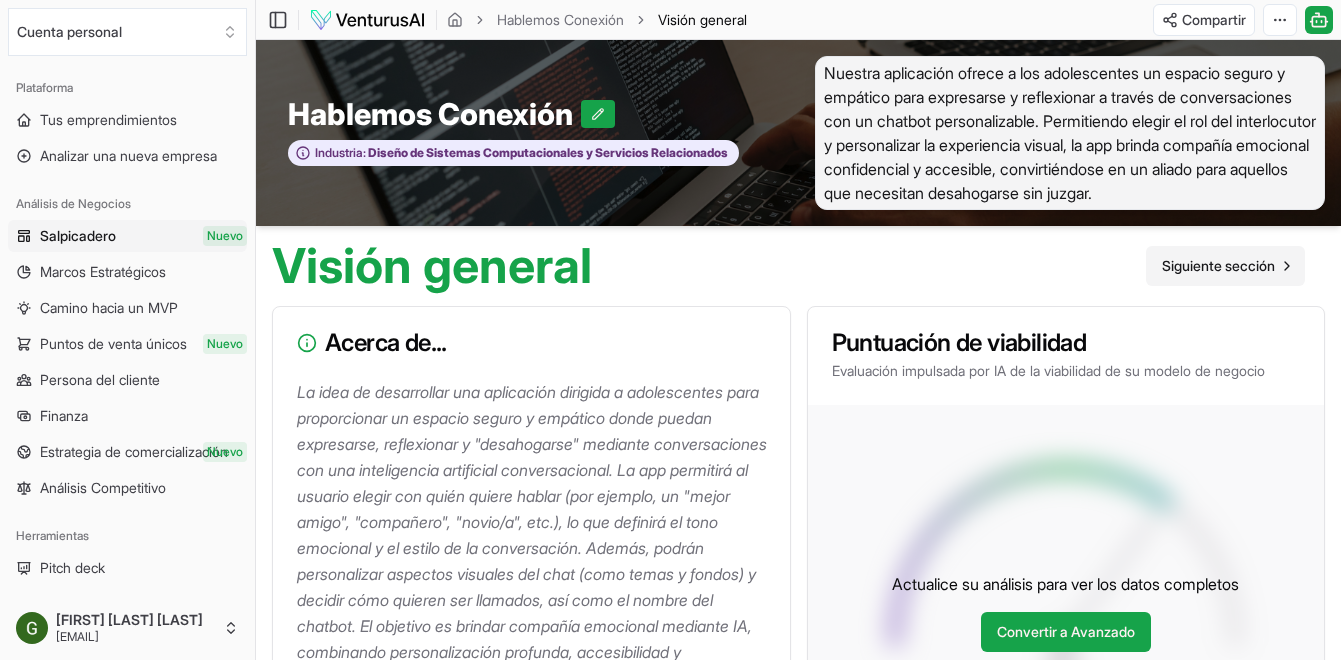 click on "Siguiente sección" at bounding box center (1218, 266) 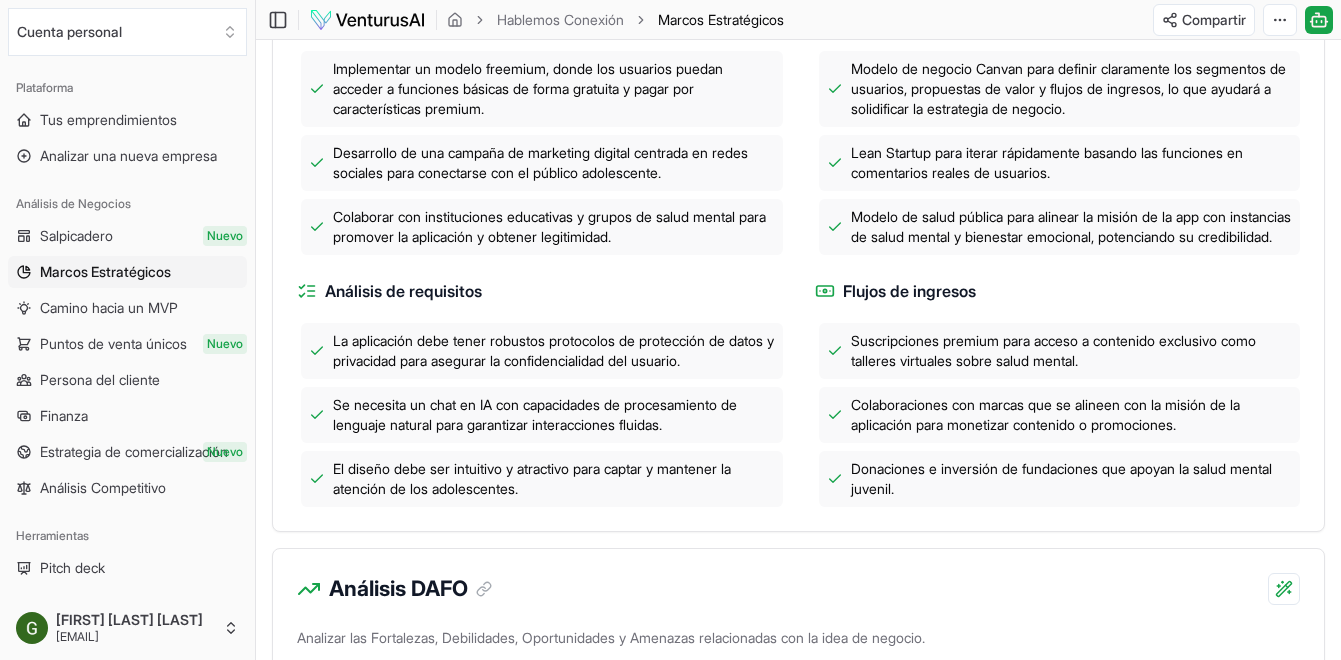 scroll, scrollTop: 0, scrollLeft: 0, axis: both 